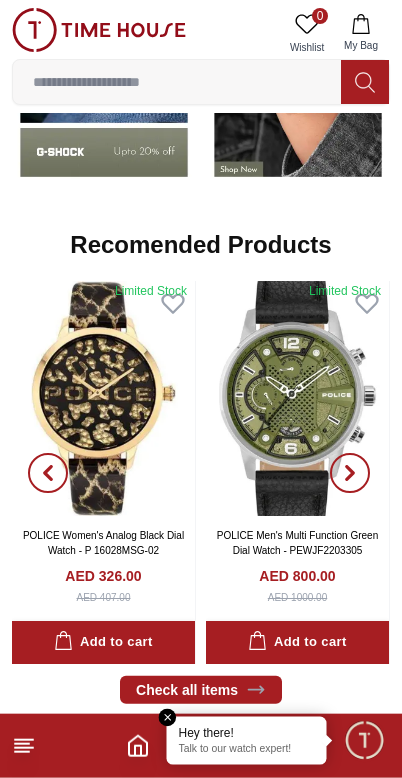scroll, scrollTop: 1788, scrollLeft: 0, axis: vertical 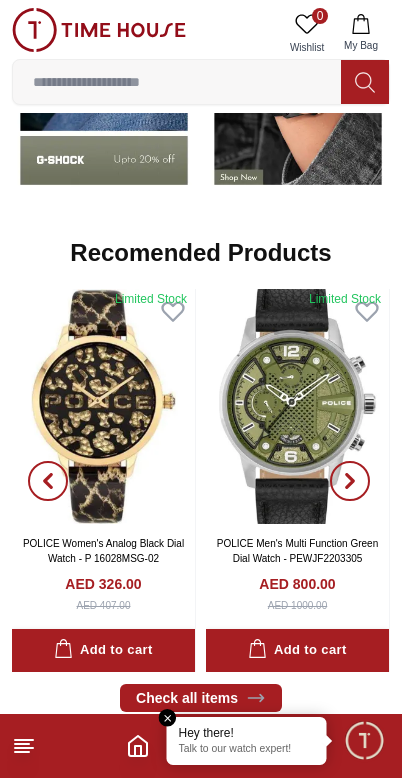 click 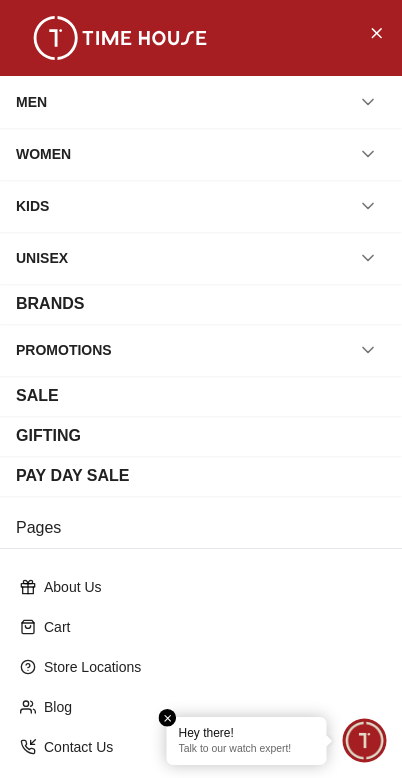 click at bounding box center [168, 718] 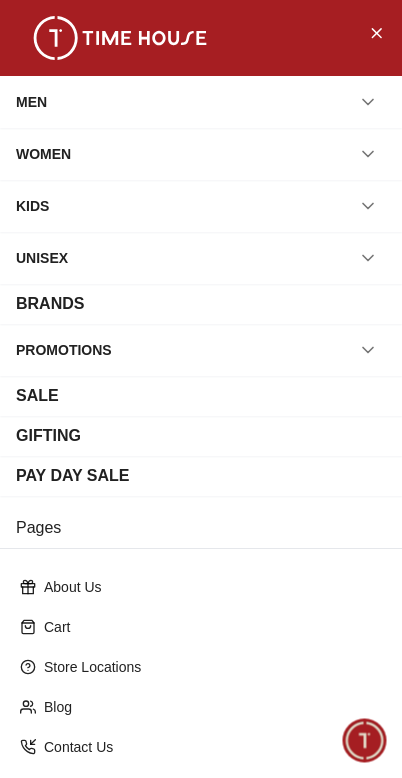 click at bounding box center [376, 32] 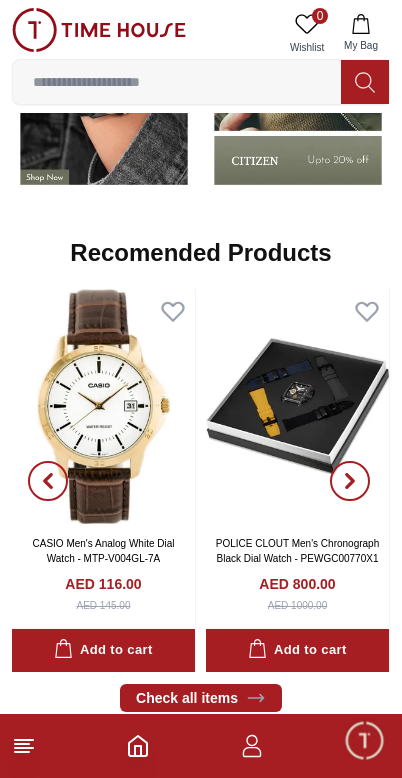 click at bounding box center [364, 740] 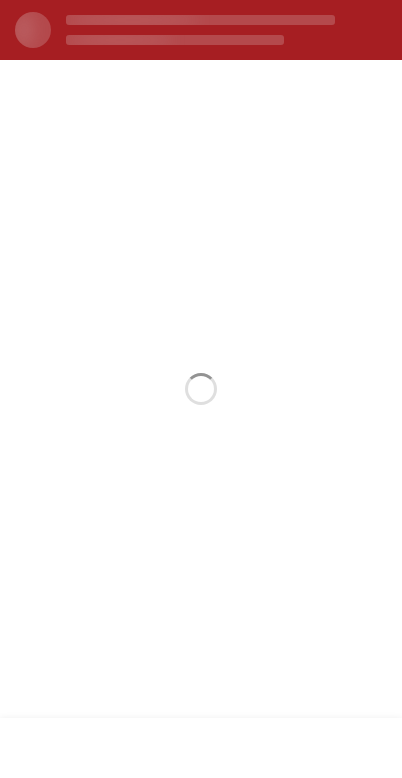 scroll, scrollTop: 0, scrollLeft: 0, axis: both 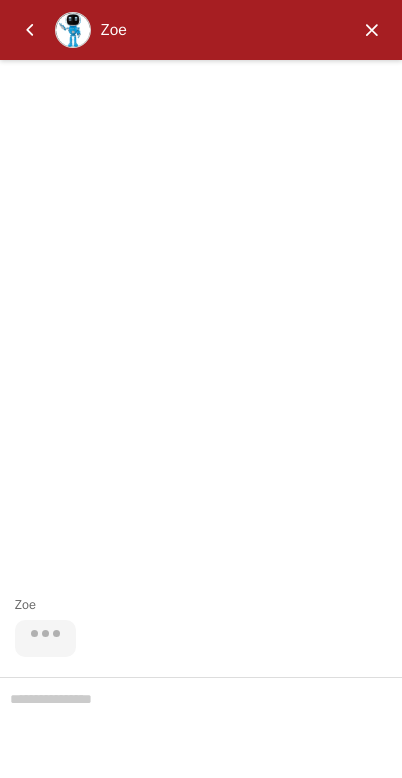 click at bounding box center (372, 30) 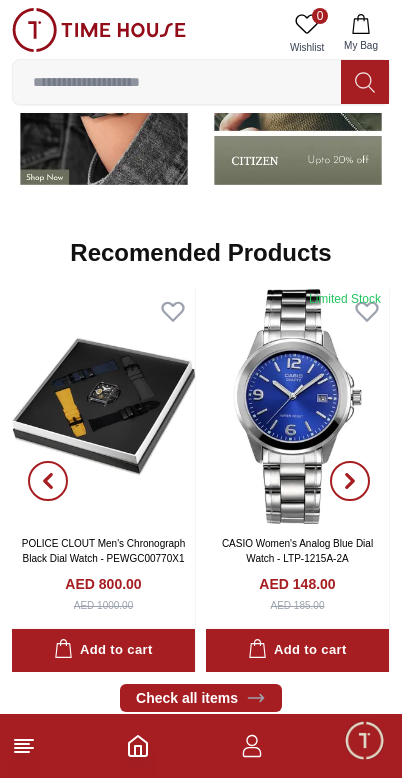 click 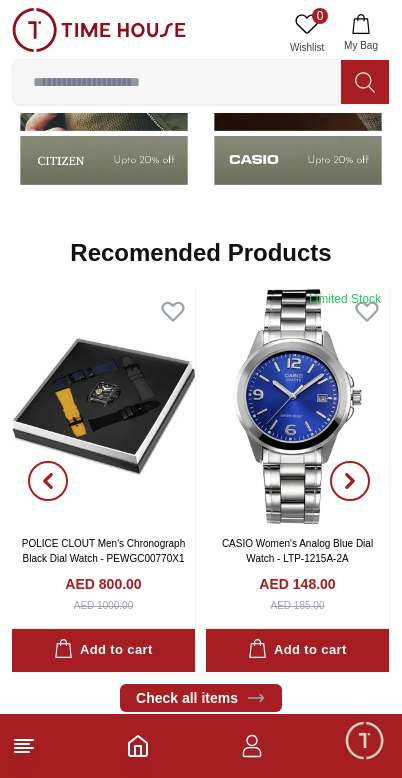 scroll, scrollTop: 0, scrollLeft: 0, axis: both 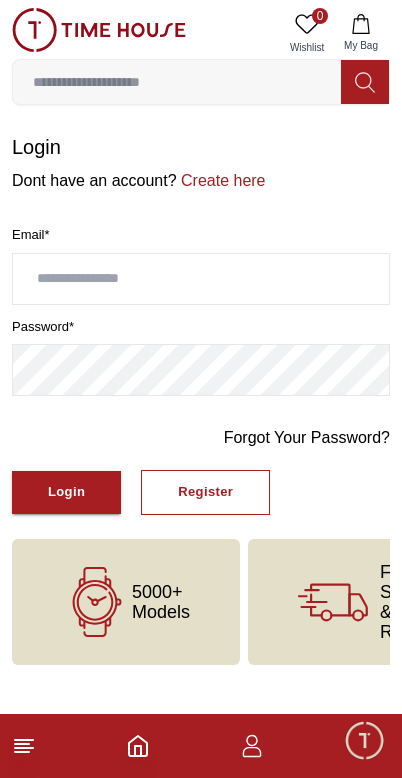click on "Register" at bounding box center (205, 492) 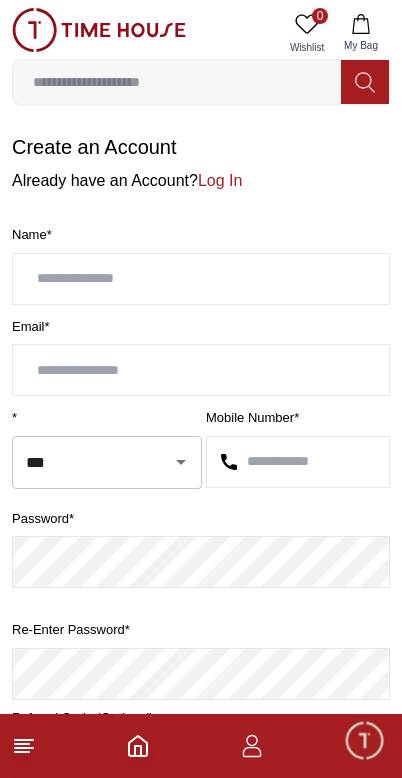 click at bounding box center [201, 279] 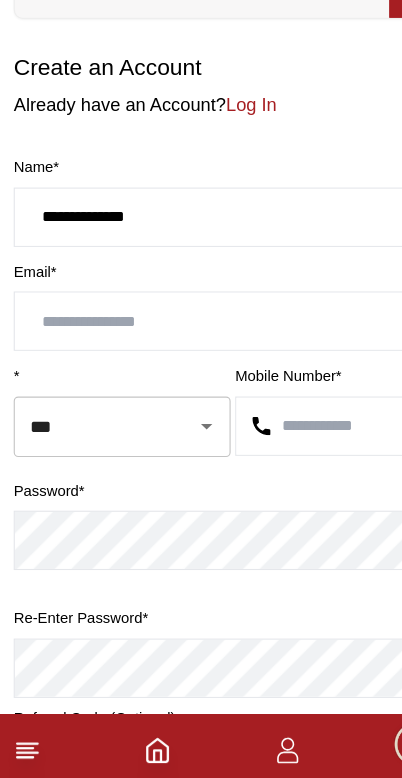 type on "**********" 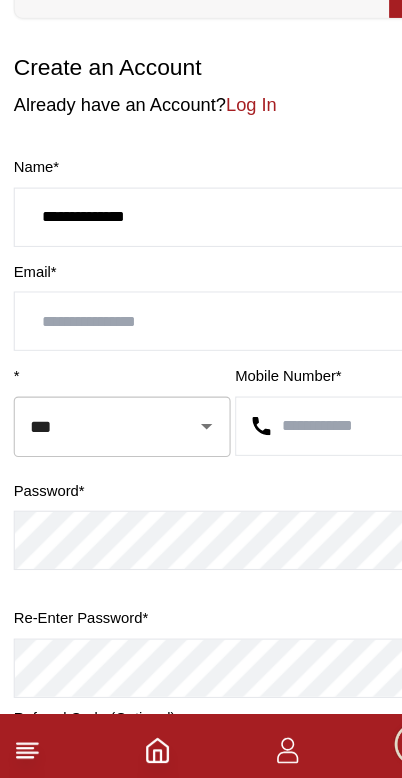 click at bounding box center (201, 370) 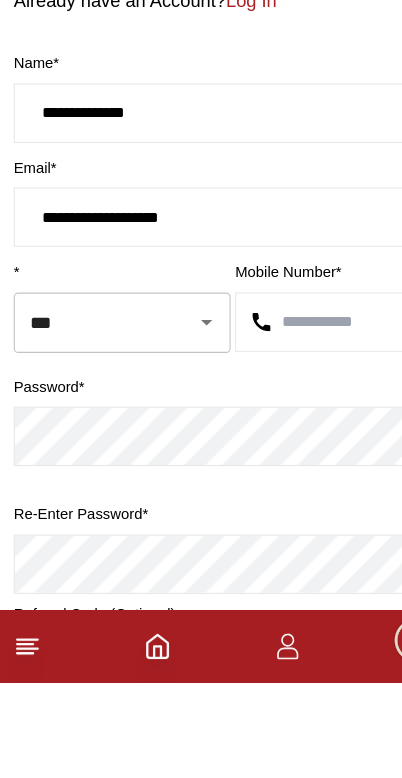 type on "**********" 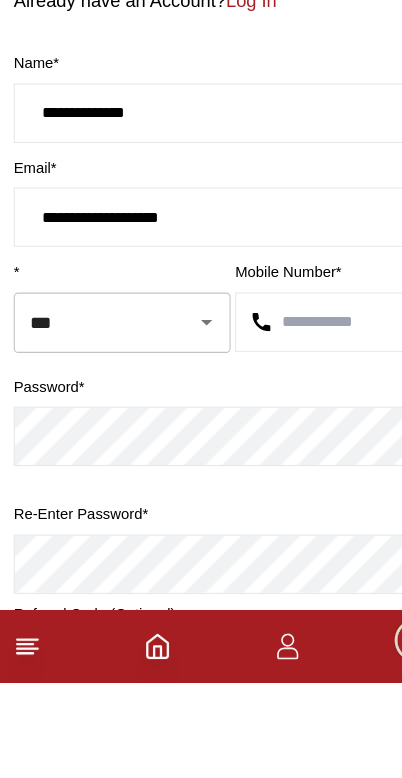 click at bounding box center (298, 462) 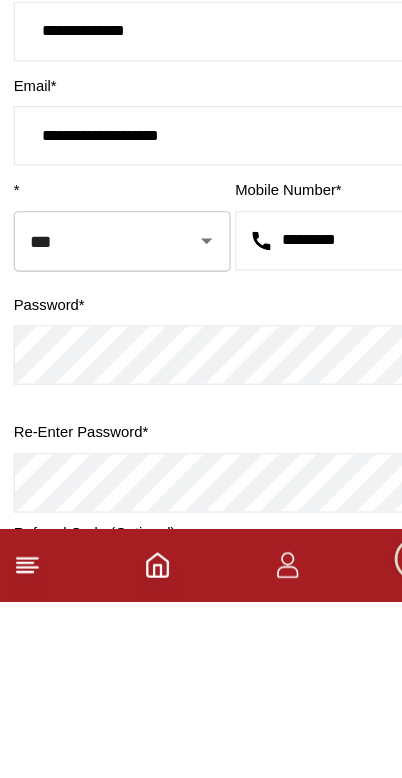 type on "*********" 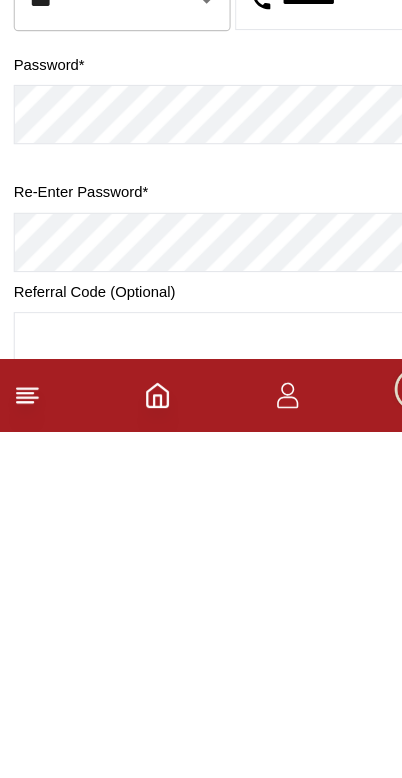 scroll, scrollTop: 356, scrollLeft: 0, axis: vertical 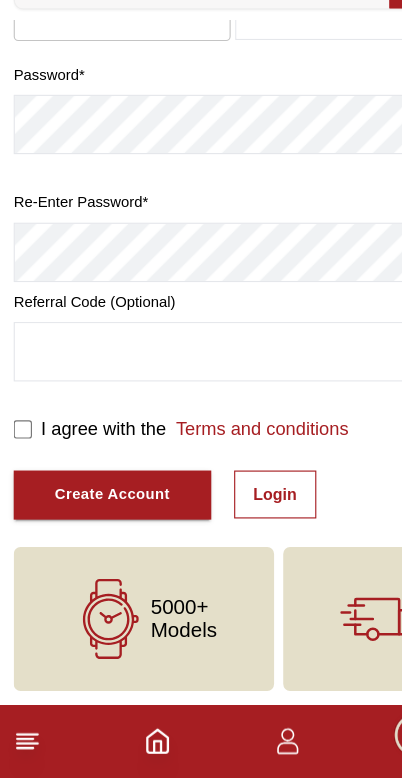 click on "Create Account" at bounding box center (98, 530) 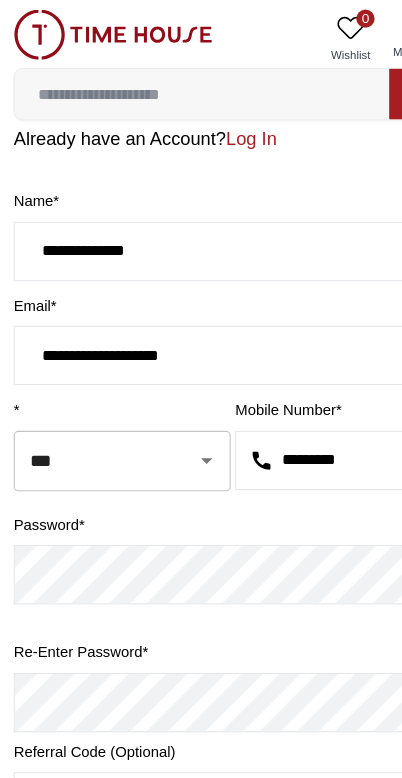 scroll, scrollTop: 57, scrollLeft: 0, axis: vertical 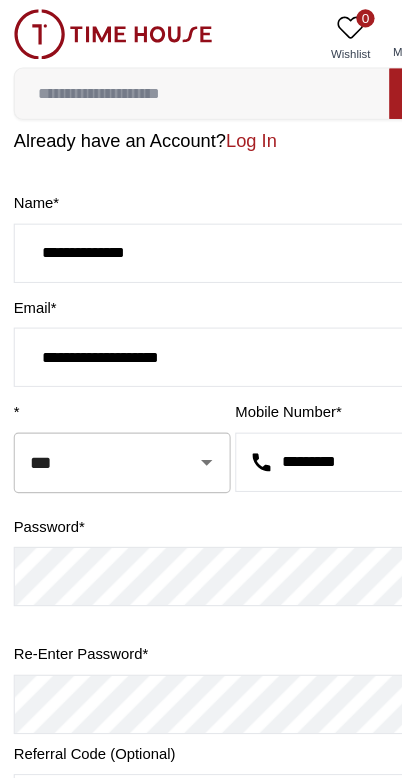 click on "**********" at bounding box center [201, 313] 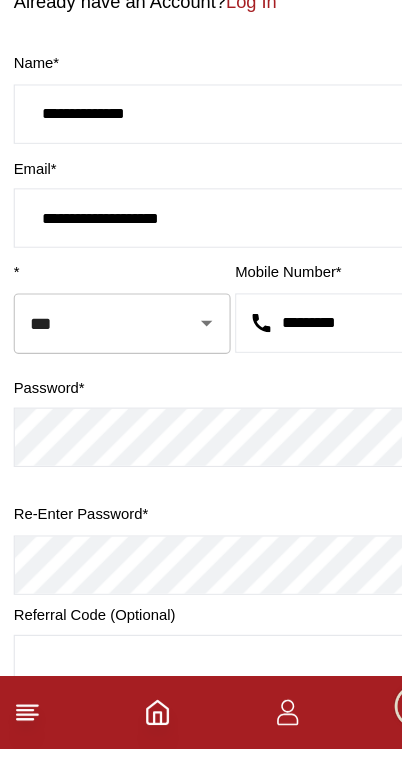 type on "**********" 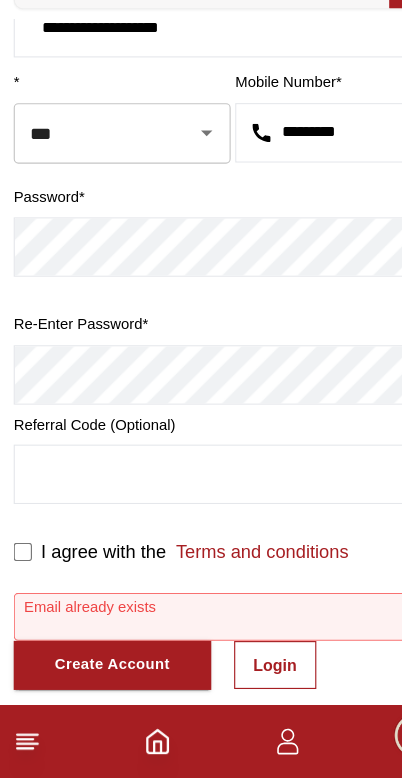 scroll, scrollTop: 294, scrollLeft: 0, axis: vertical 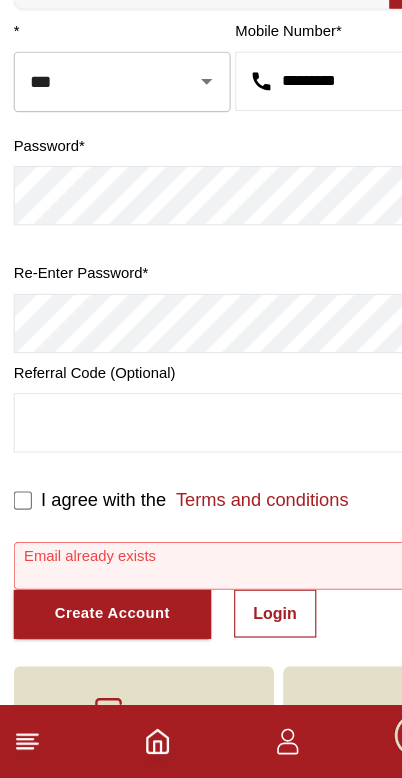 click on "Create Account" at bounding box center [98, 634] 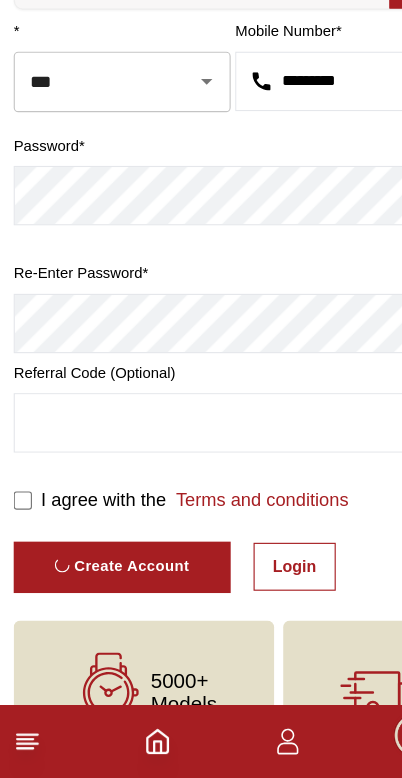 scroll, scrollTop: 0, scrollLeft: 0, axis: both 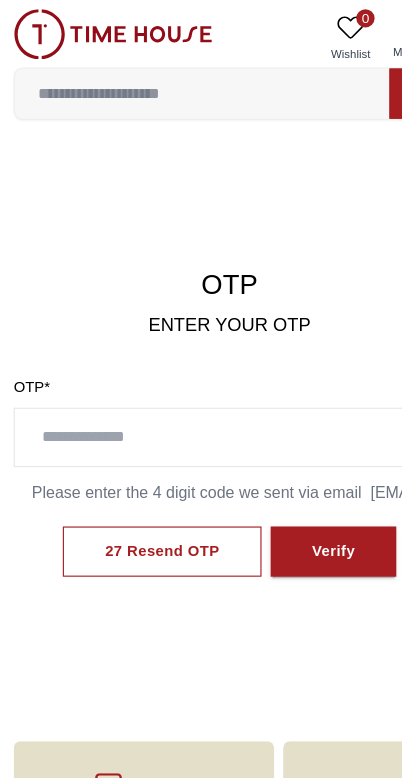 click at bounding box center (201, 383) 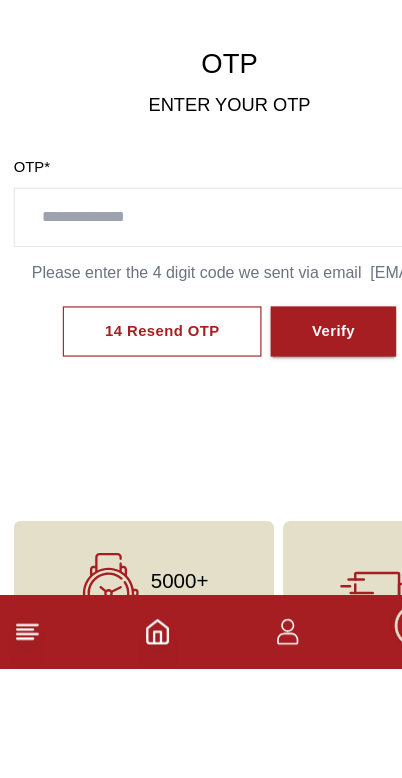 scroll, scrollTop: 95, scrollLeft: 0, axis: vertical 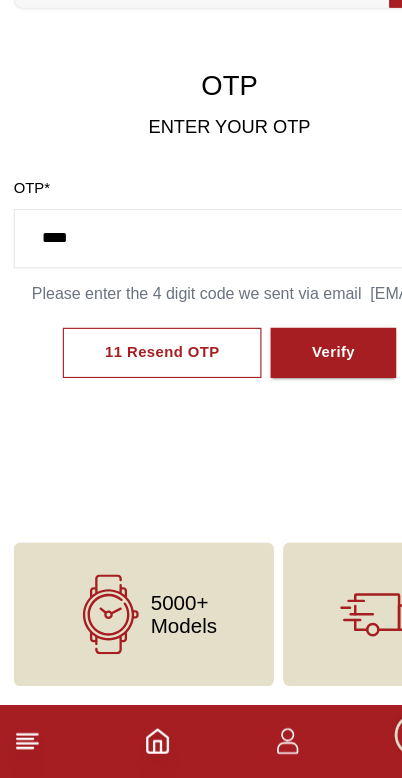 type on "****" 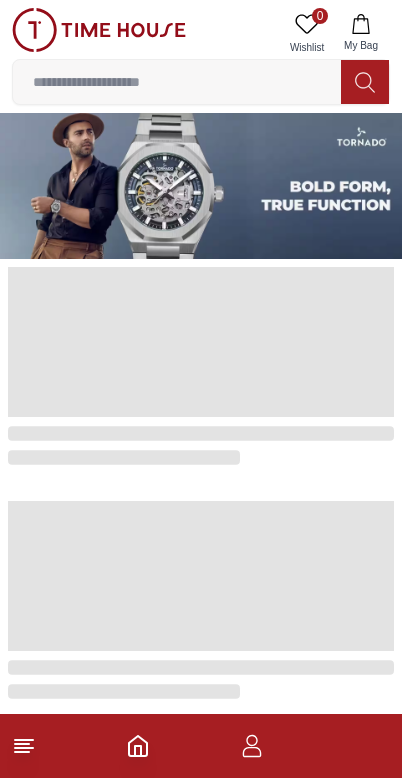 scroll, scrollTop: 0, scrollLeft: 0, axis: both 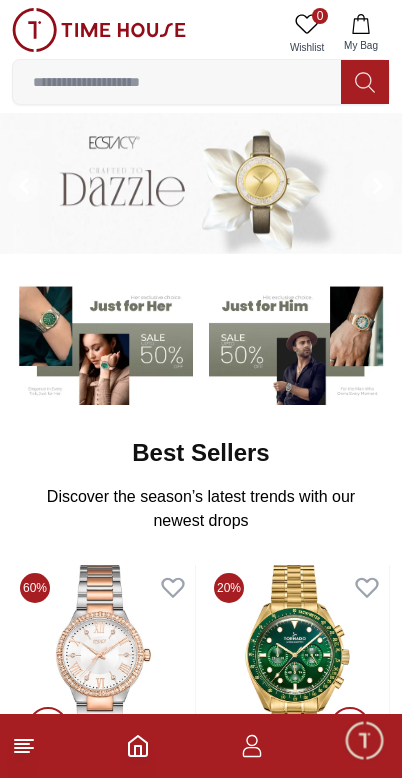 click 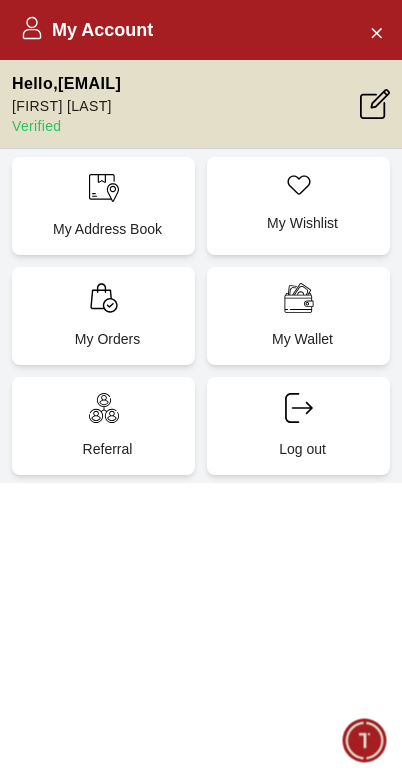 click 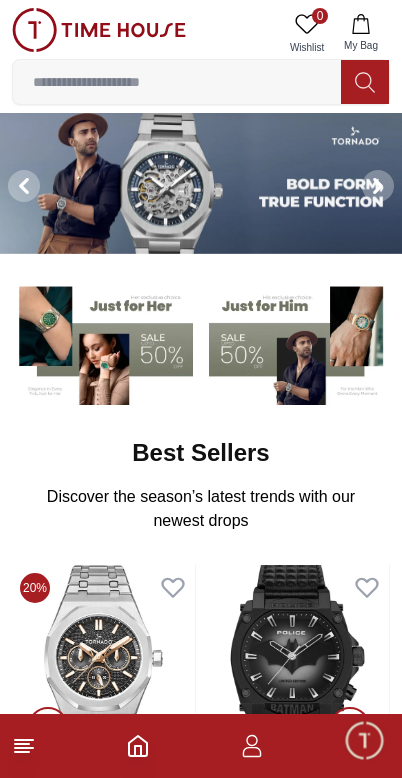 scroll, scrollTop: 0, scrollLeft: 0, axis: both 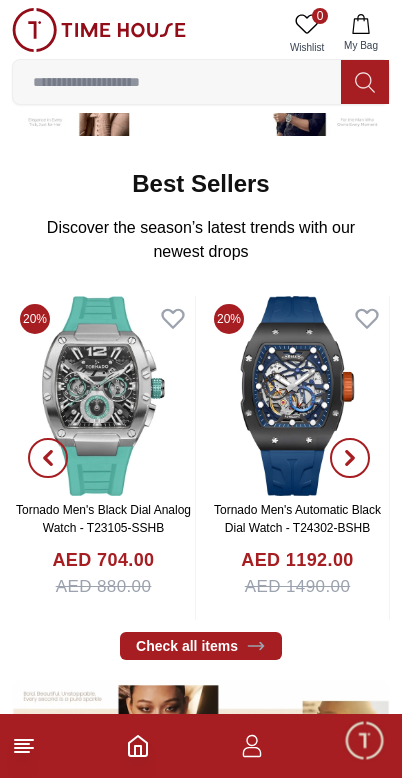 click 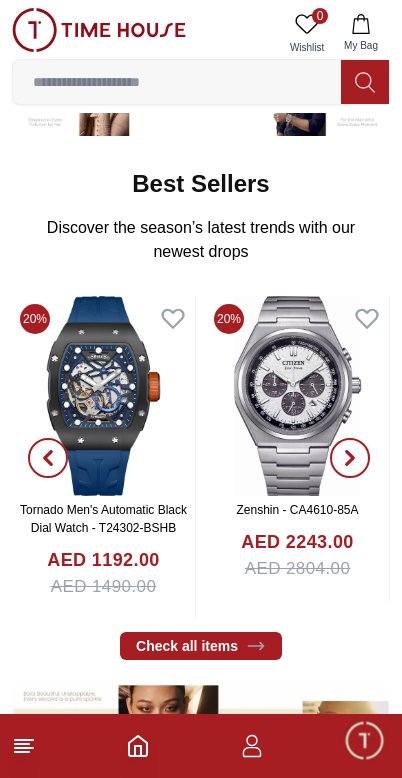 click at bounding box center [350, 458] 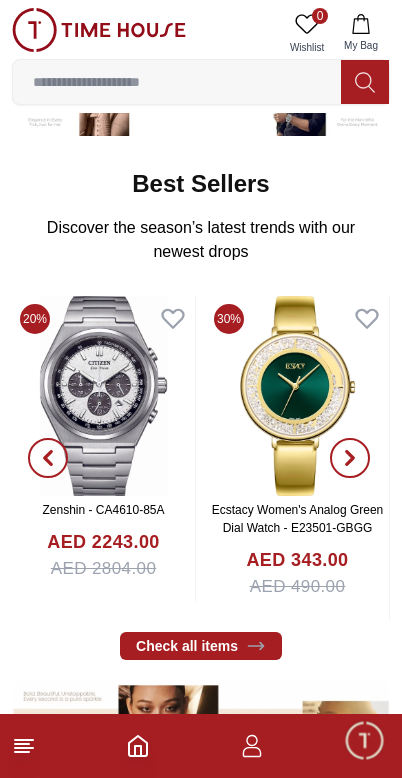 click at bounding box center [177, 82] 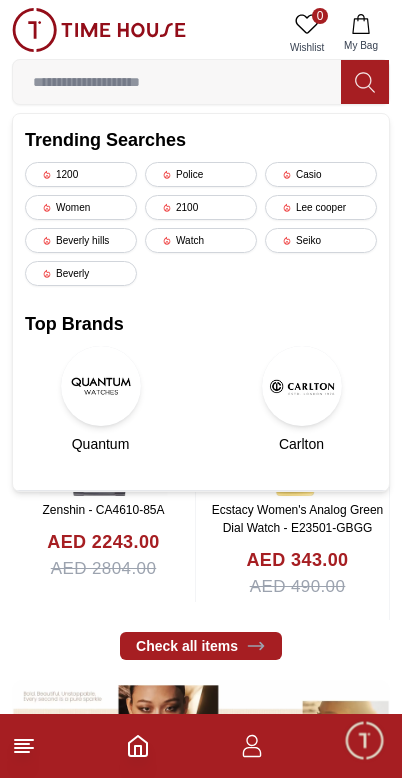 scroll, scrollTop: 161, scrollLeft: 0, axis: vertical 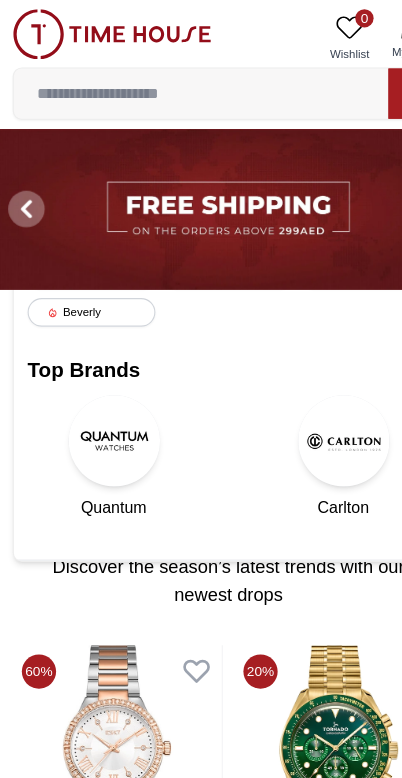 click at bounding box center [177, 82] 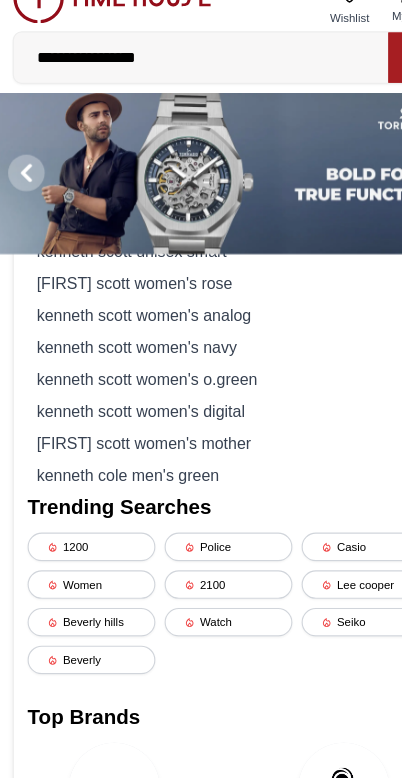 type on "**********" 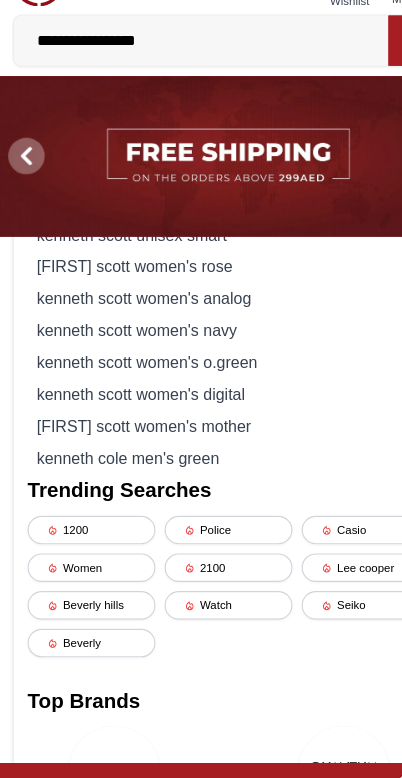 click on "kenneth scott unisex smart" at bounding box center [201, 252] 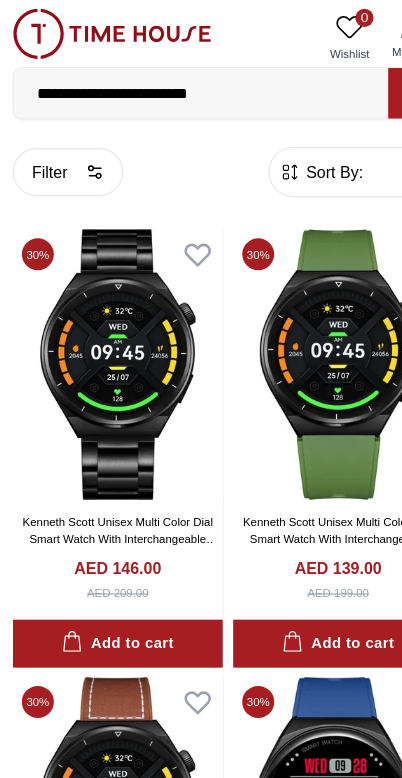 scroll, scrollTop: 0, scrollLeft: 0, axis: both 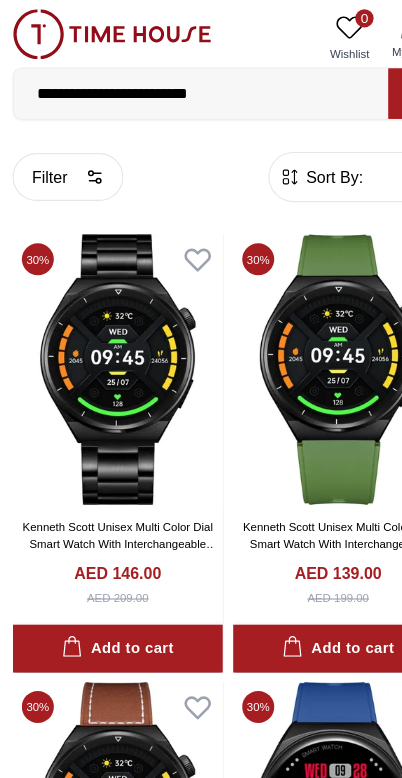click on "**********" at bounding box center [177, 82] 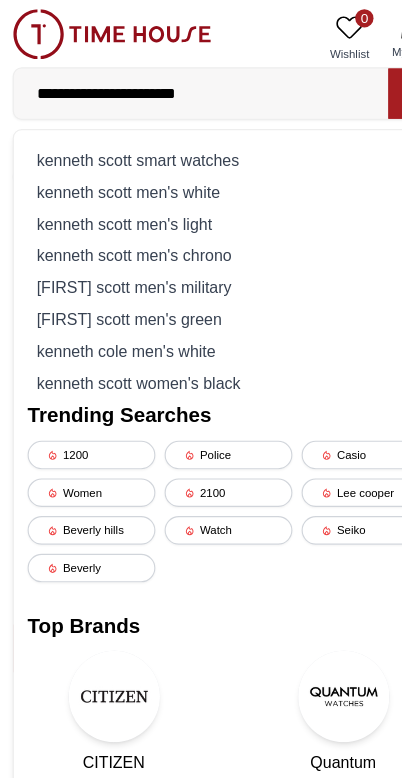 type on "**********" 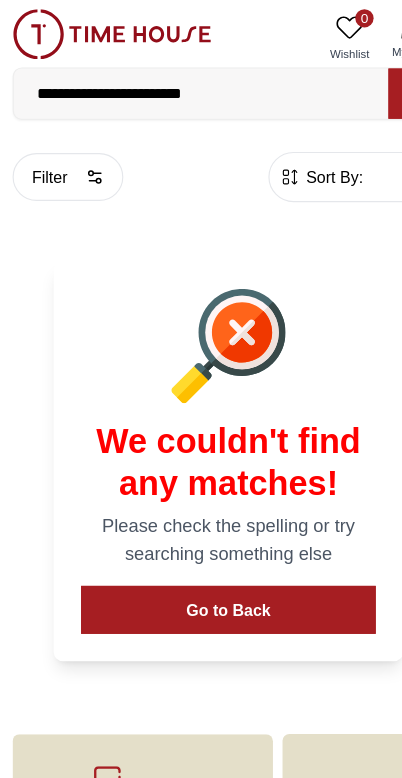 click on "**********" at bounding box center (177, 82) 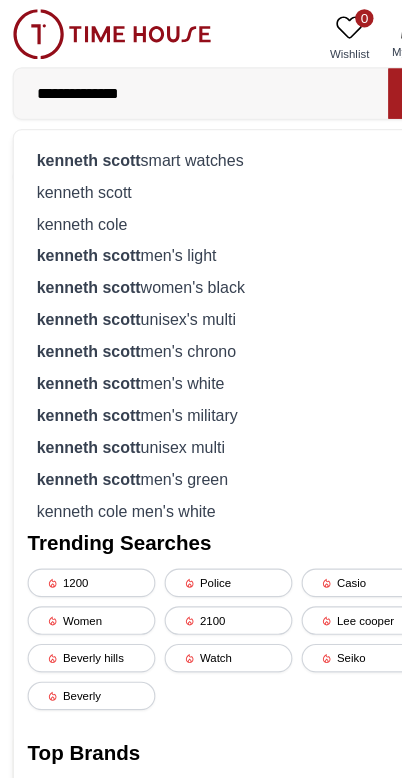 type on "**********" 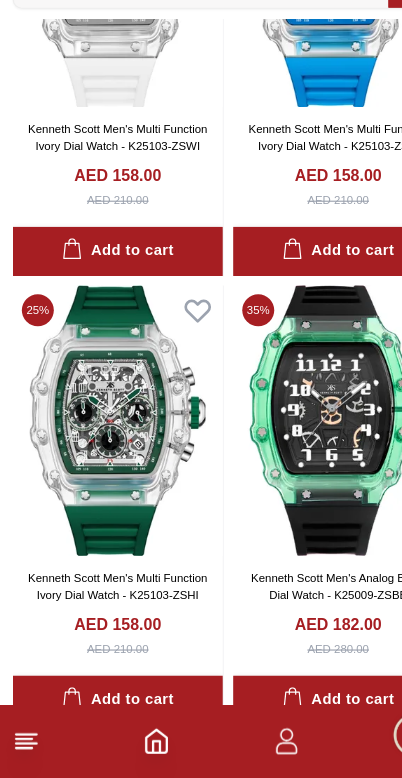 scroll, scrollTop: 4571, scrollLeft: 0, axis: vertical 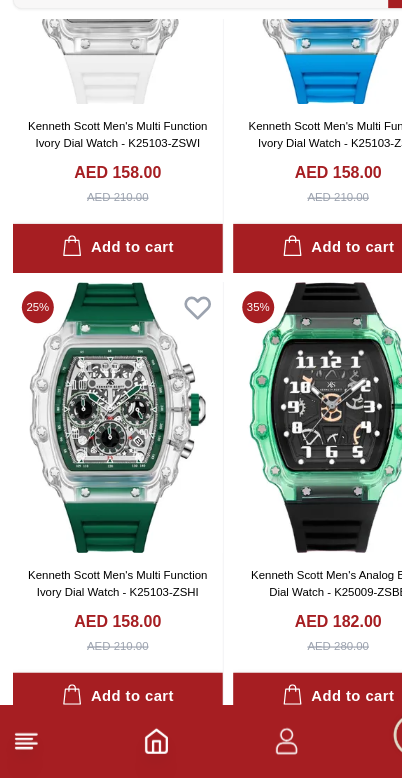 click at bounding box center [104, 462] 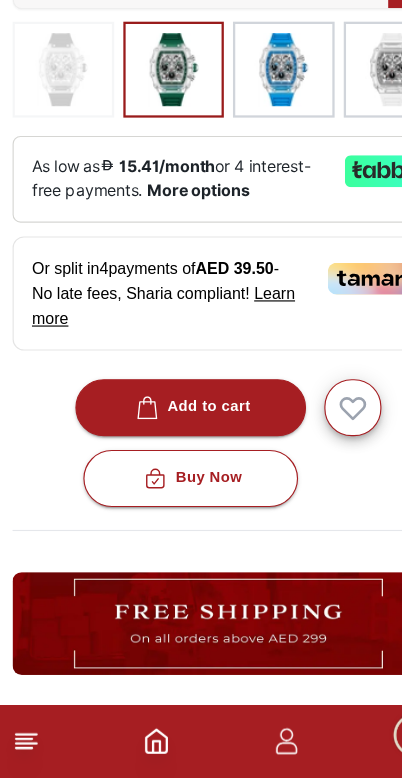 scroll, scrollTop: 595, scrollLeft: 0, axis: vertical 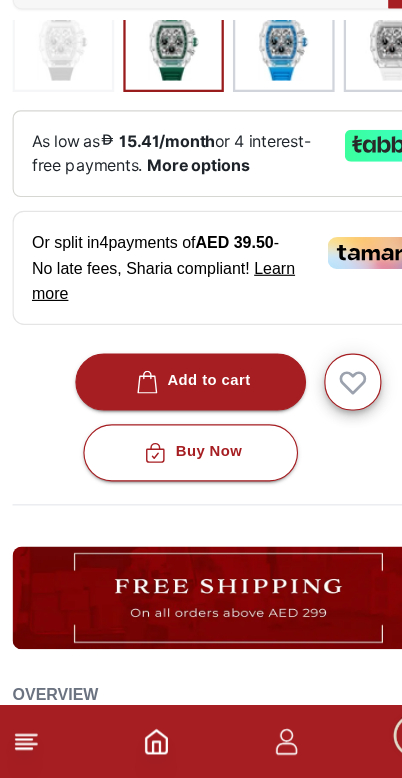 click at bounding box center [130, 431] 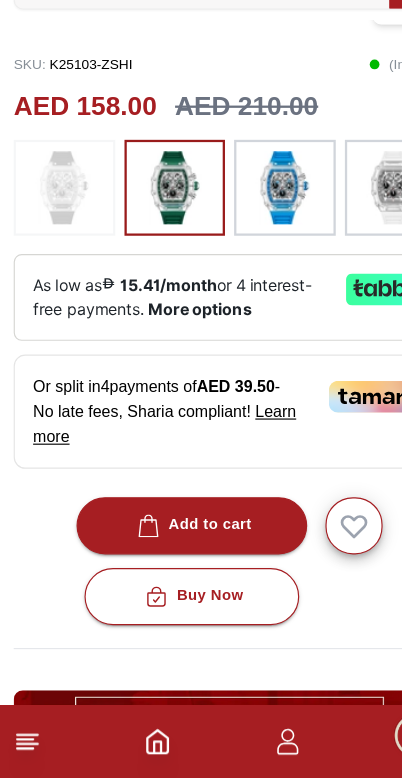 scroll, scrollTop: 471, scrollLeft: 0, axis: vertical 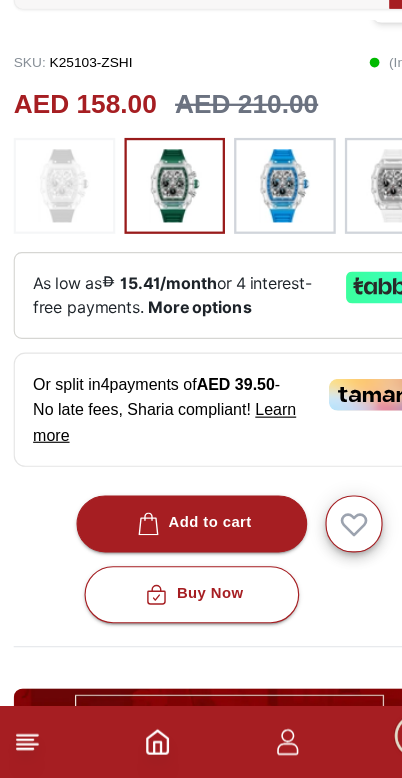click on "Buy Now" at bounding box center (168, 616) 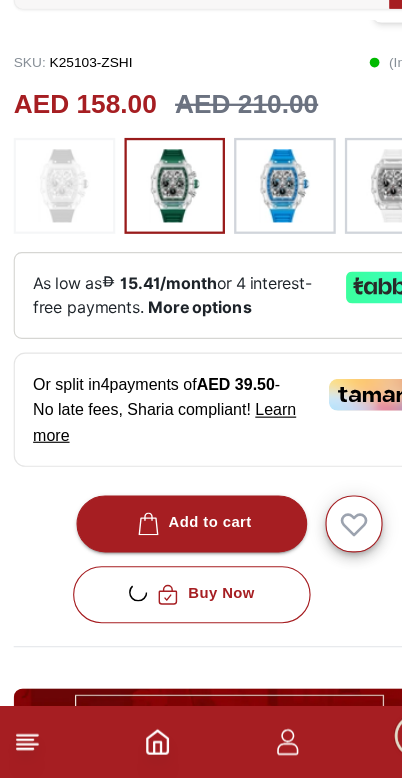 scroll, scrollTop: 0, scrollLeft: 0, axis: both 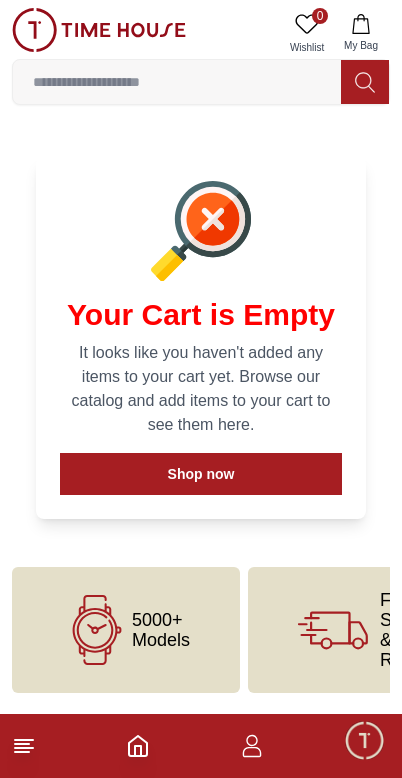 click 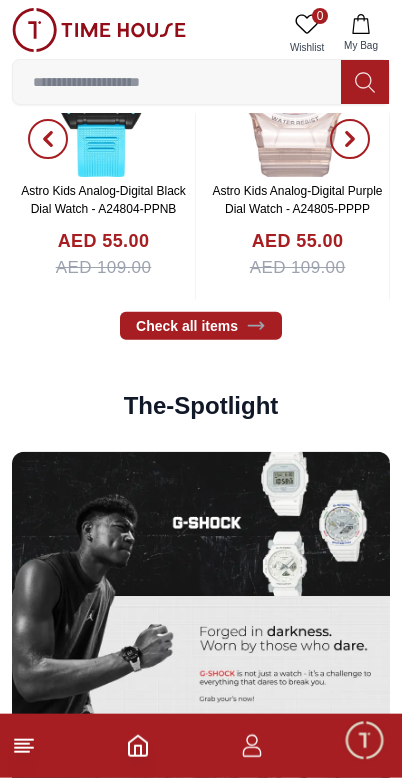 scroll, scrollTop: 2979, scrollLeft: 0, axis: vertical 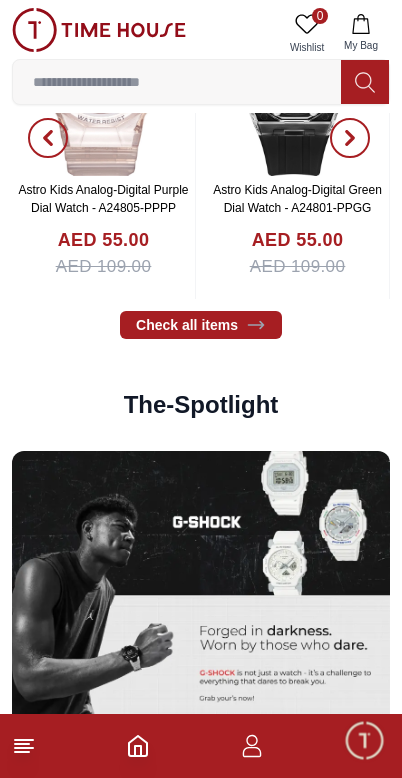 click on "Check all items" at bounding box center (201, 325) 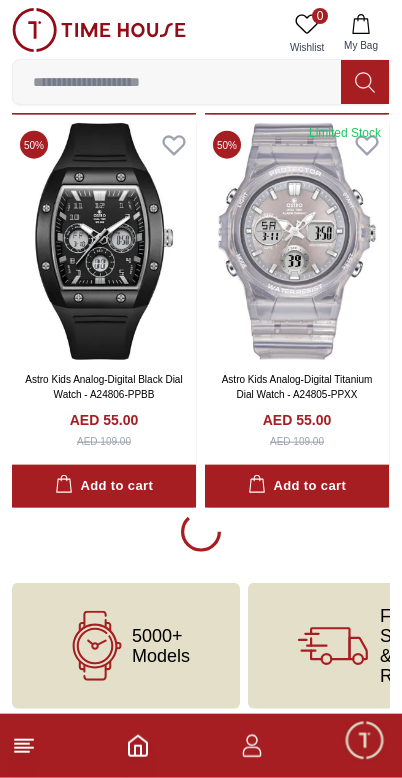 scroll, scrollTop: 3612, scrollLeft: 0, axis: vertical 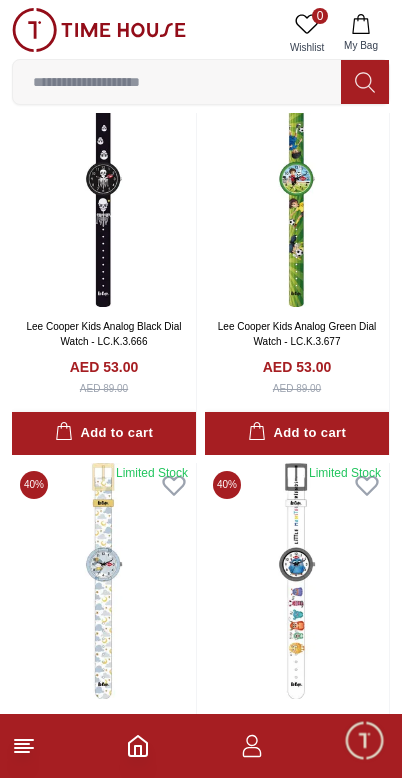 click at bounding box center (177, 82) 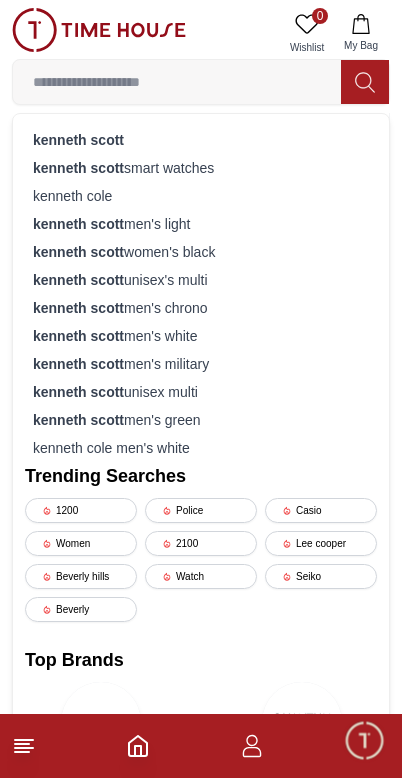 scroll, scrollTop: 5914, scrollLeft: 0, axis: vertical 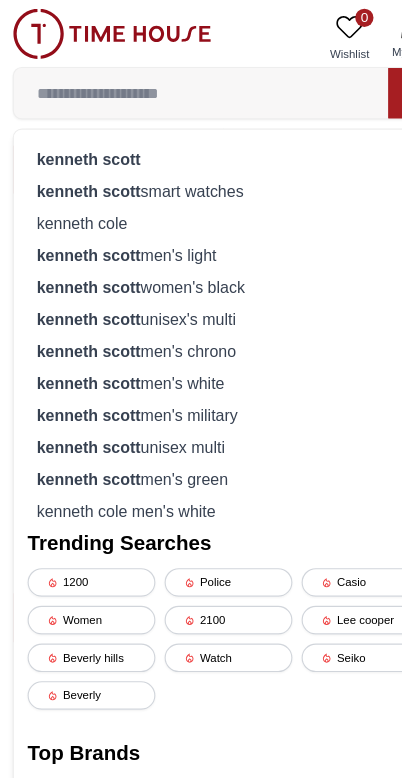click on "kenneth scott" at bounding box center (78, 140) 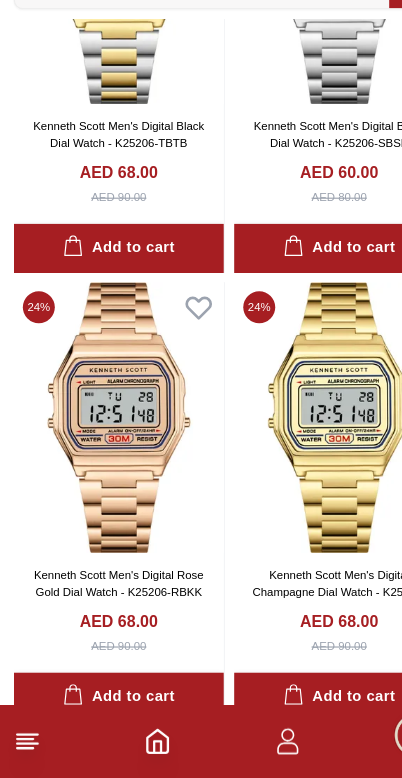 scroll, scrollTop: 3001, scrollLeft: 0, axis: vertical 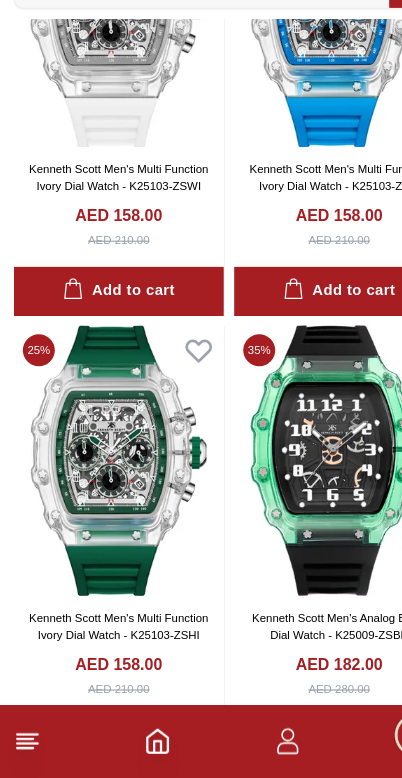 click at bounding box center (104, 500) 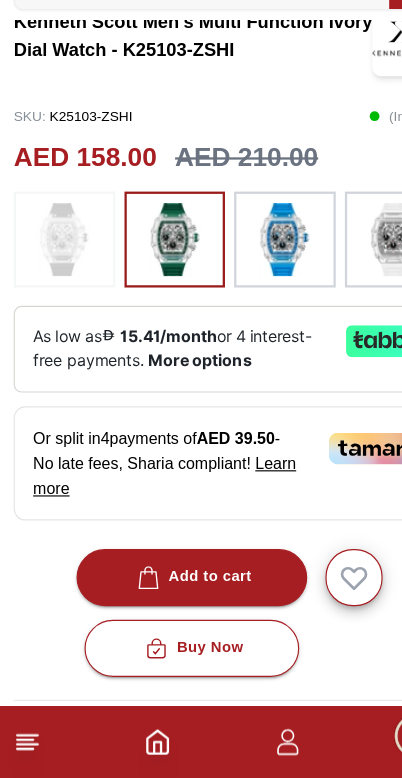 scroll, scrollTop: 432, scrollLeft: 0, axis: vertical 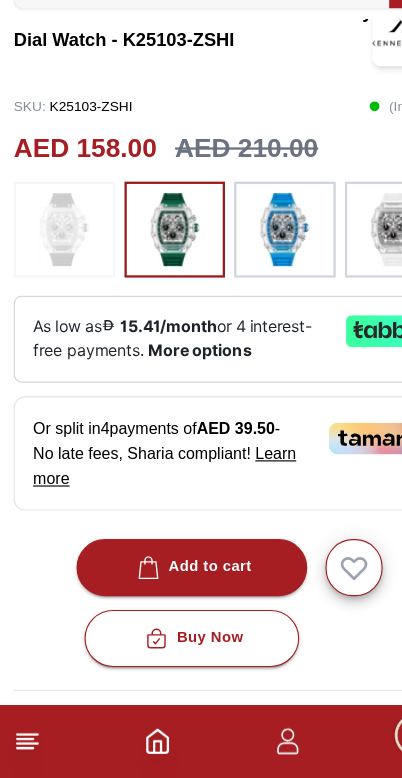 click 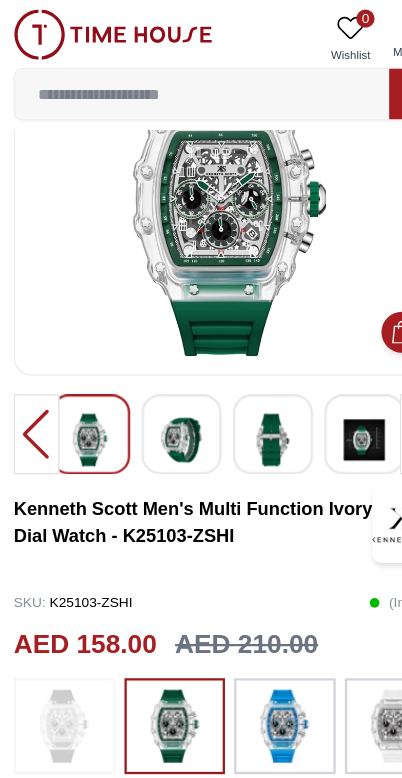 scroll, scrollTop: 0, scrollLeft: 0, axis: both 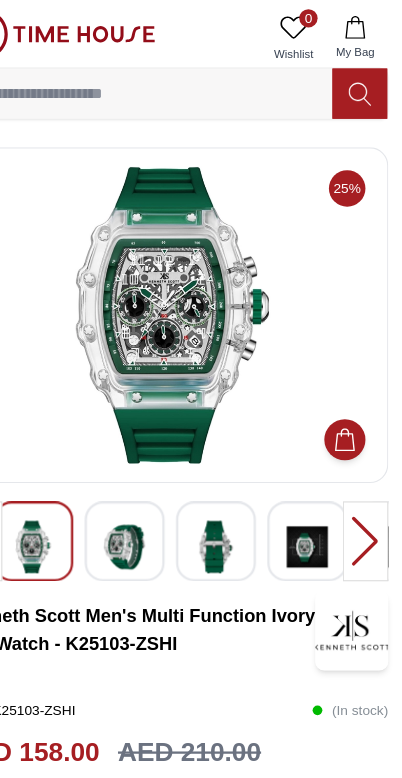 click on "My Bag" at bounding box center [361, 45] 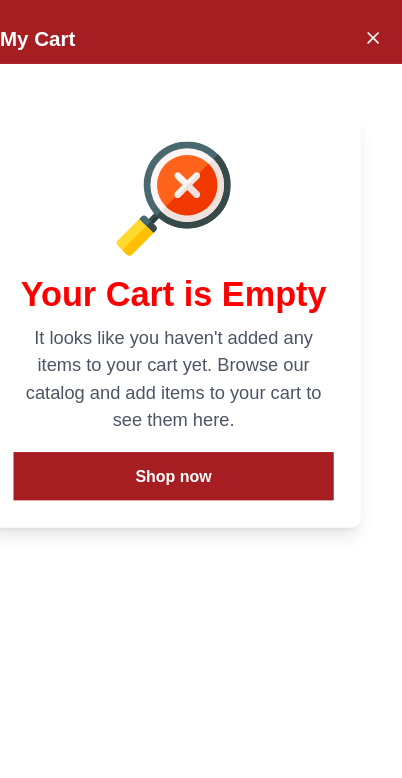 click 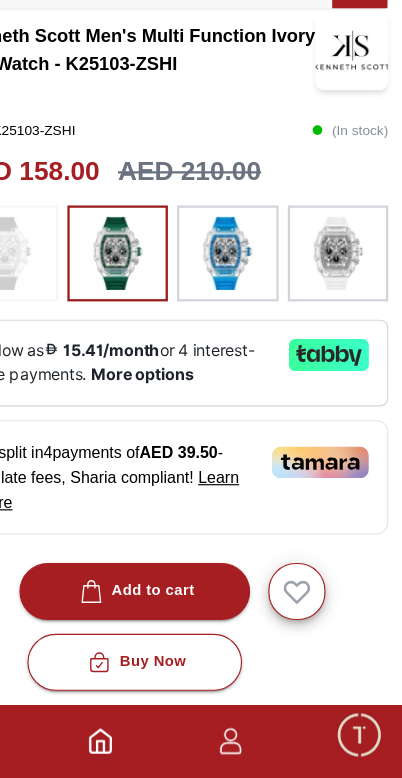 scroll, scrollTop: 413, scrollLeft: 0, axis: vertical 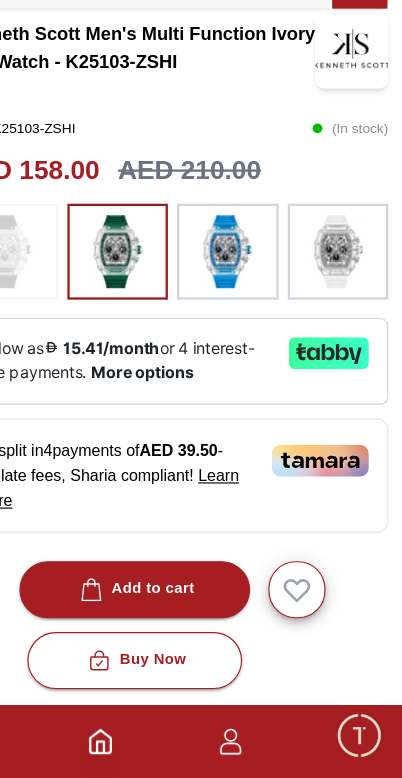click 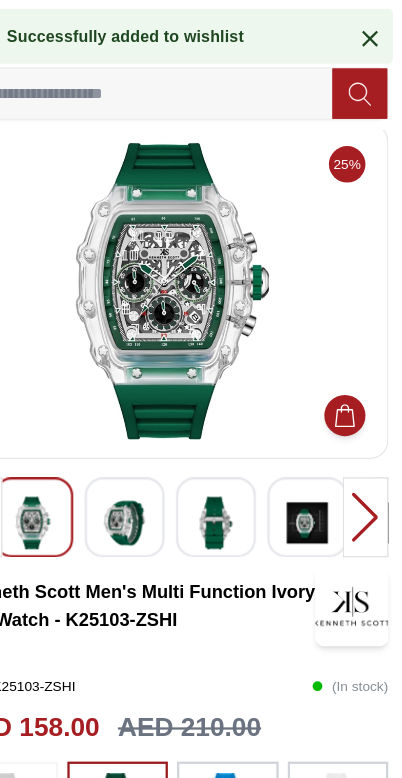 scroll, scrollTop: 0, scrollLeft: 0, axis: both 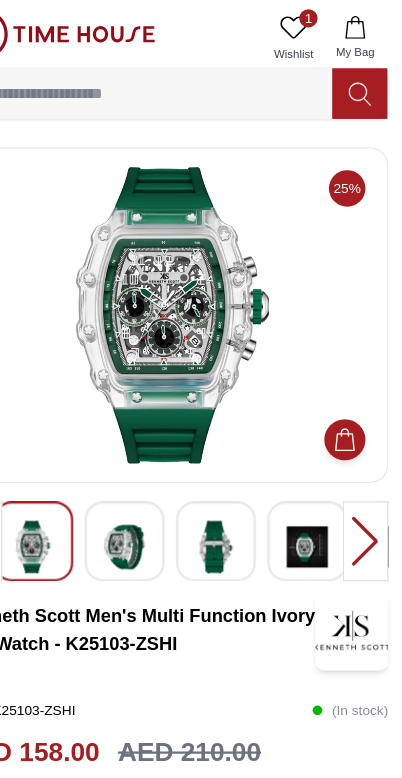 click on "1 Wishlist" at bounding box center (307, 33) 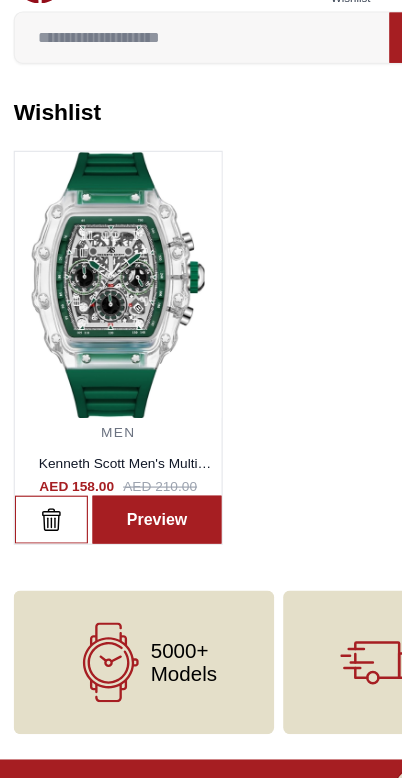 click on "Preview" at bounding box center (137, 504) 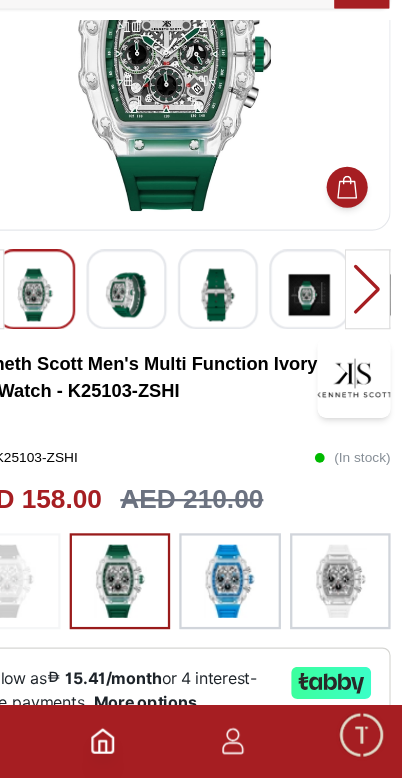 scroll, scrollTop: 127, scrollLeft: 0, axis: vertical 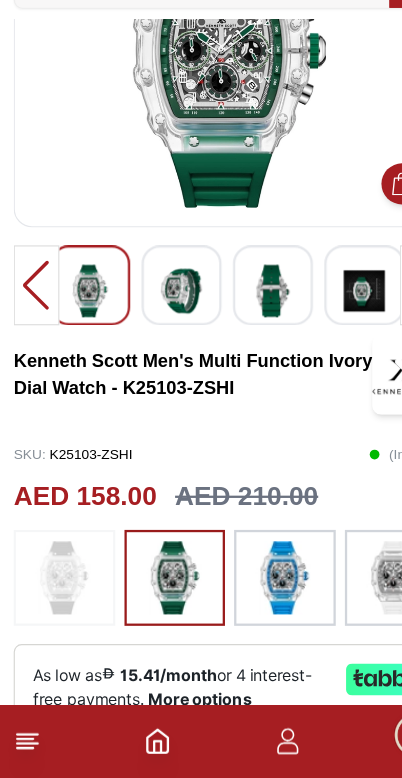 click at bounding box center (201, 149) 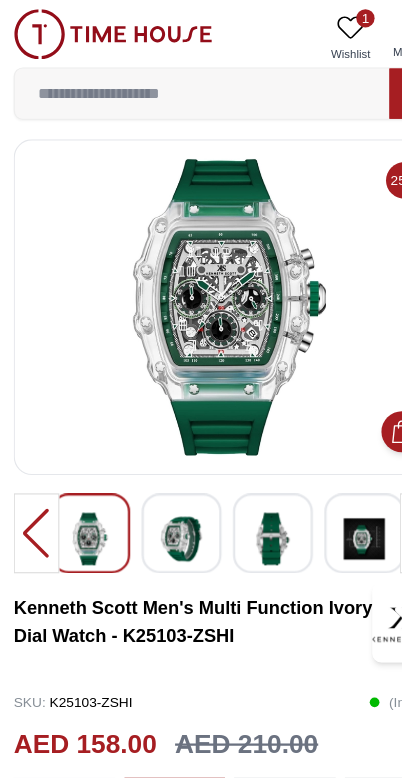 scroll, scrollTop: 0, scrollLeft: 0, axis: both 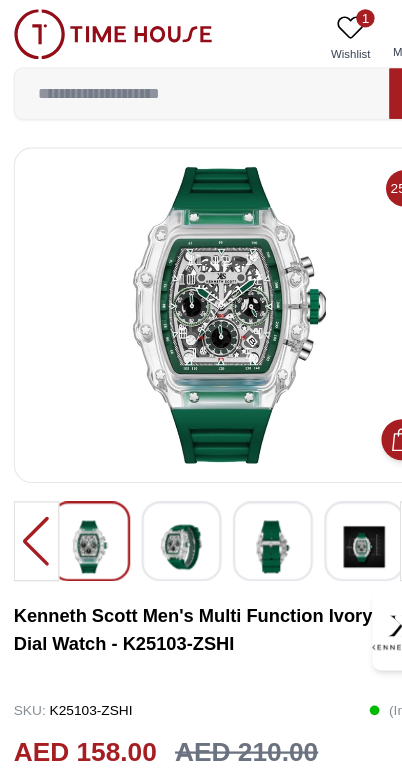 click at bounding box center [201, 276] 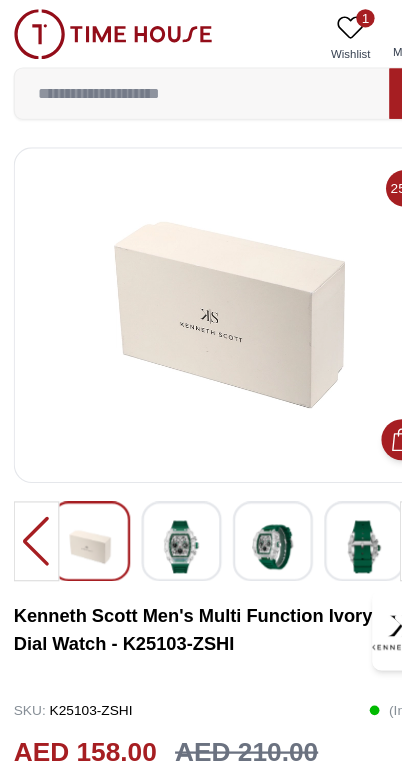 click at bounding box center [32, 474] 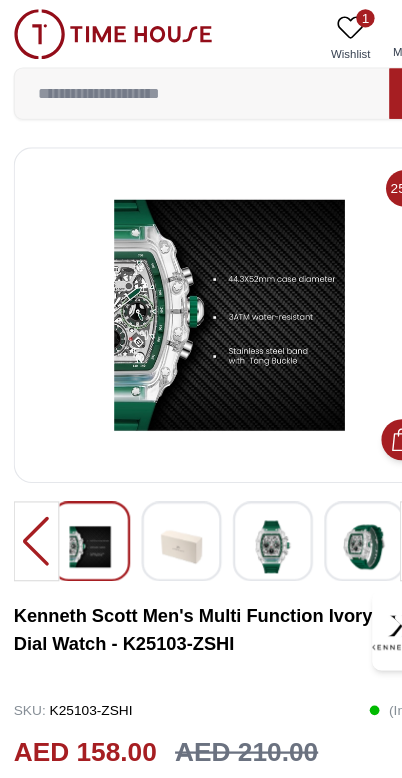 click at bounding box center [32, 474] 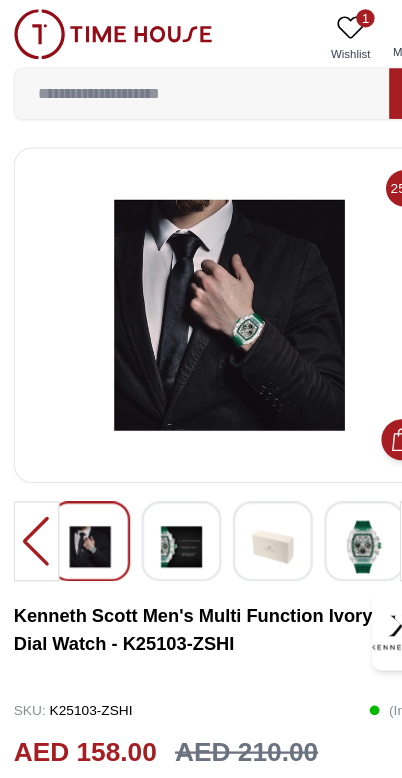 click at bounding box center (159, 479) 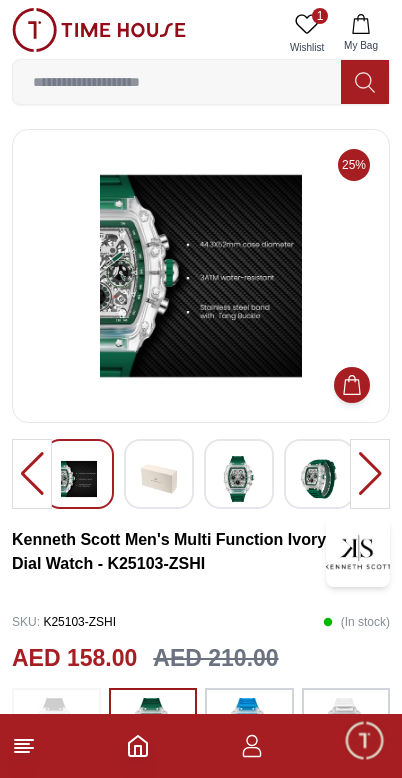 click at bounding box center (32, 474) 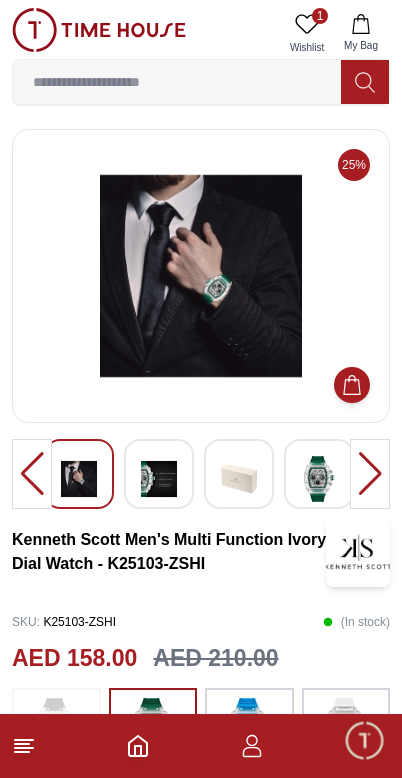 click at bounding box center (32, 474) 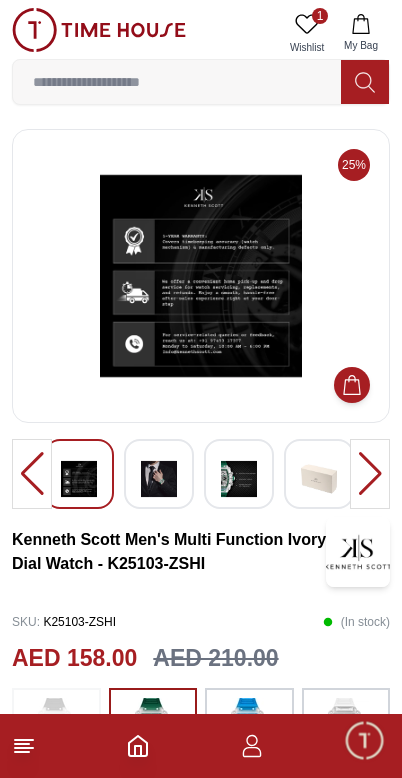 click at bounding box center [201, 276] 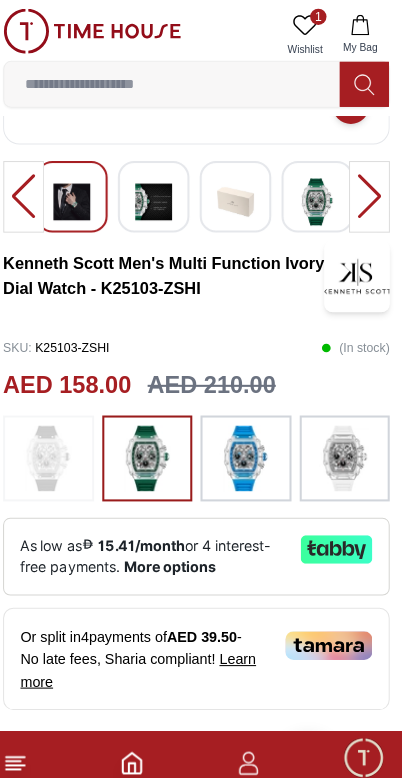 scroll, scrollTop: 282, scrollLeft: 0, axis: vertical 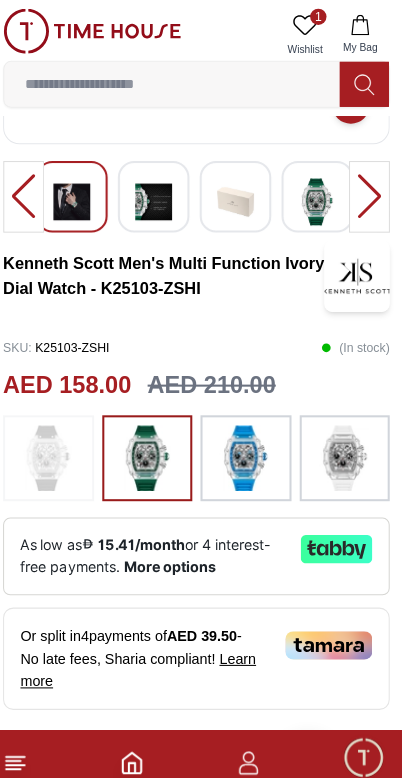 click at bounding box center [153, 448] 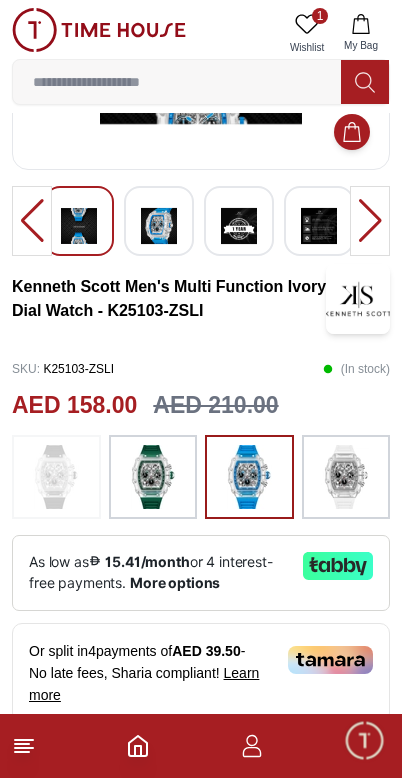 scroll, scrollTop: 252, scrollLeft: 0, axis: vertical 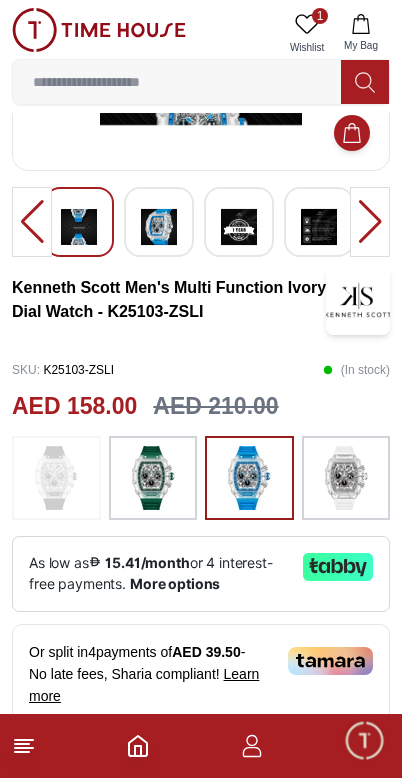 click at bounding box center (153, 478) 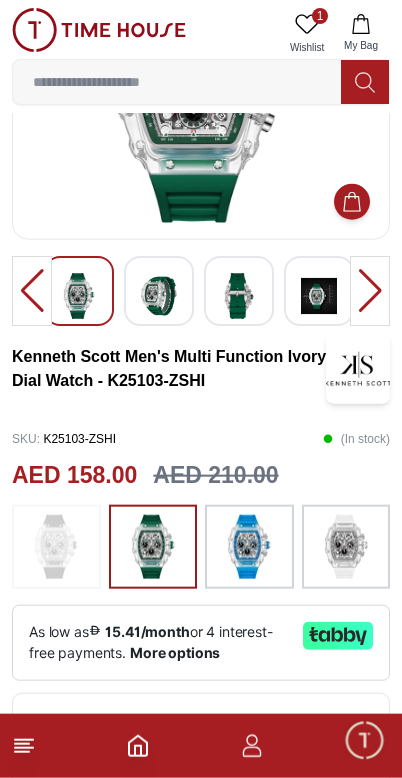 scroll, scrollTop: 185, scrollLeft: 0, axis: vertical 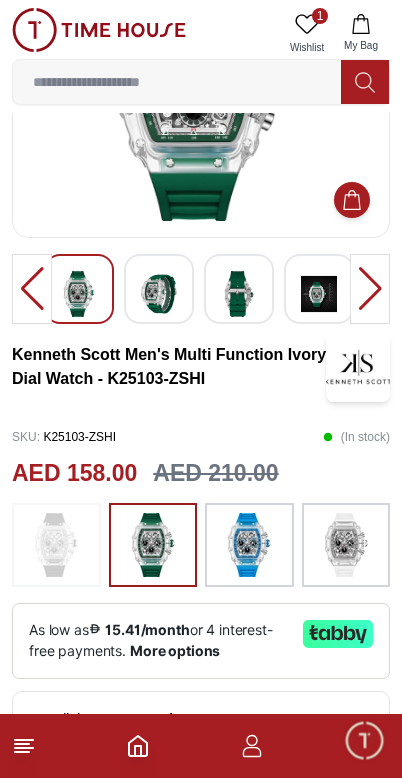 click at bounding box center [56, 545] 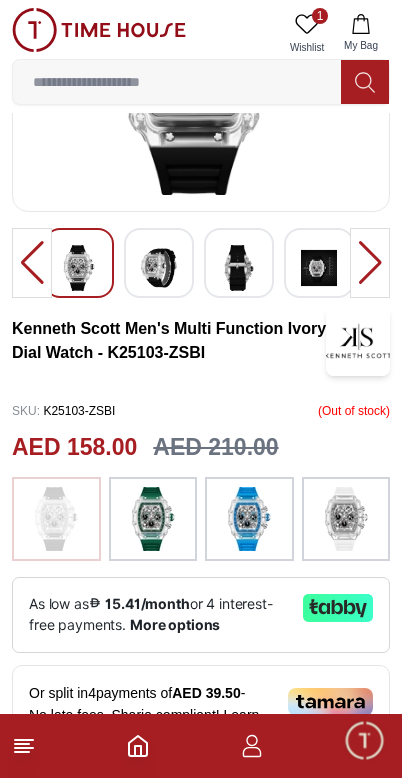 scroll, scrollTop: 213, scrollLeft: 0, axis: vertical 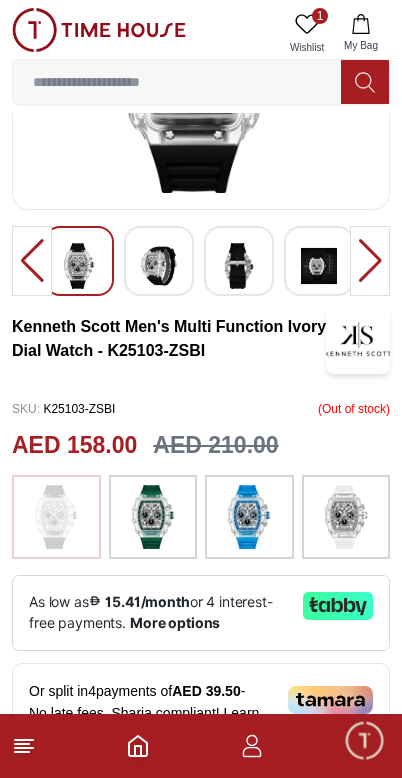 click at bounding box center (346, 517) 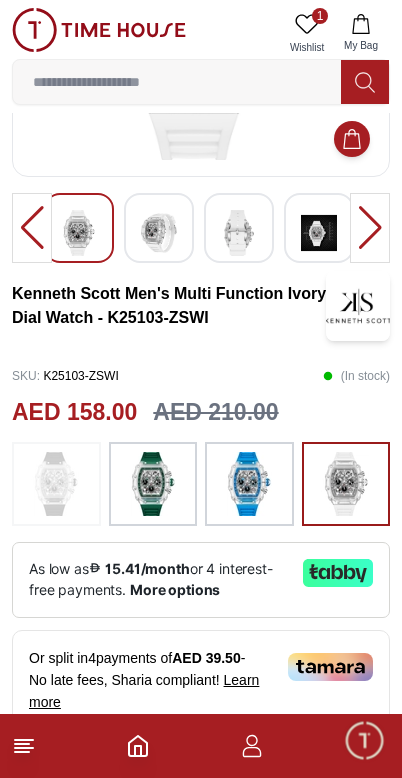 scroll, scrollTop: 456, scrollLeft: 0, axis: vertical 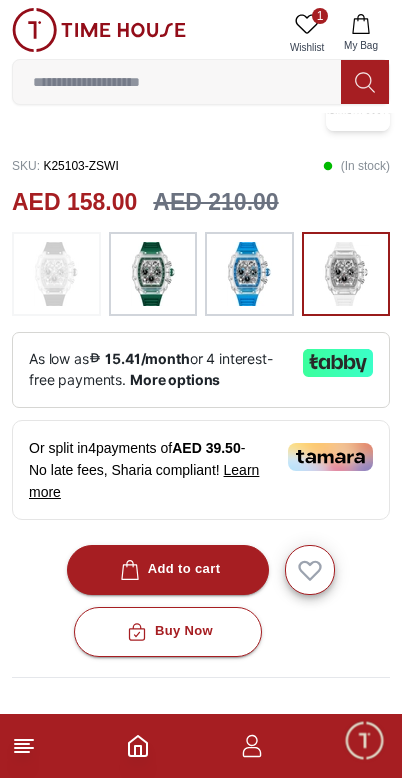 click on "Or split in 4 payments of AED 39.50 - No late fees, Sharia compliant! Learn more" at bounding box center (201, 470) 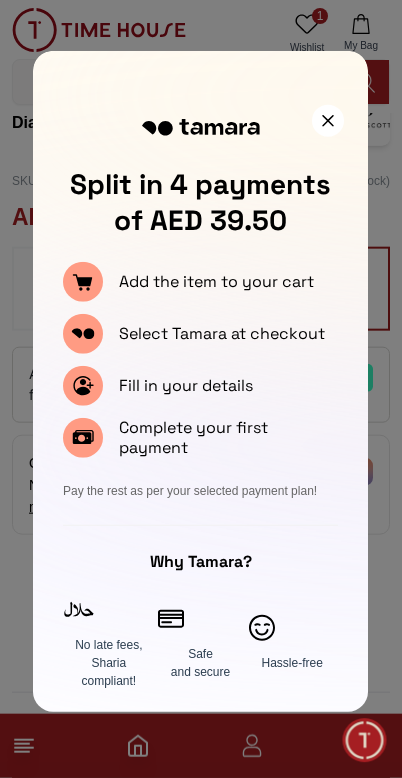 scroll, scrollTop: 442, scrollLeft: 0, axis: vertical 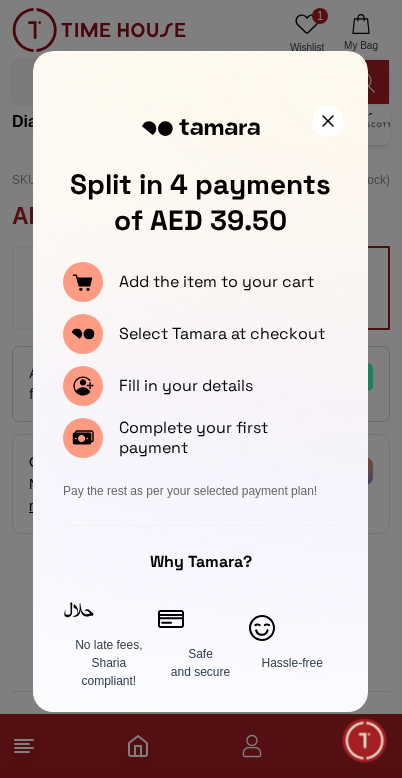 click at bounding box center [328, 121] 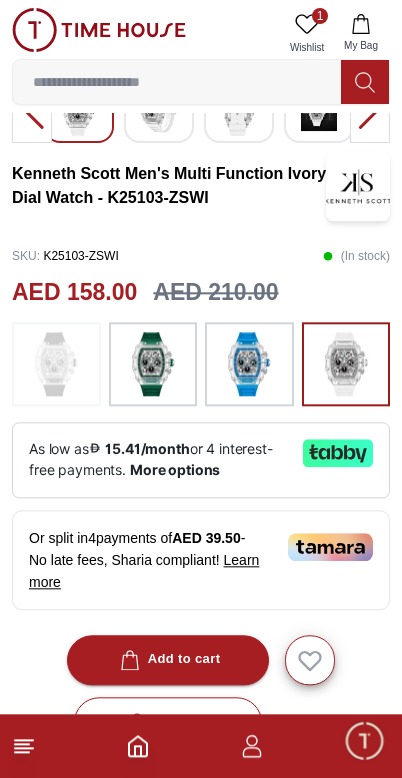 scroll, scrollTop: 384, scrollLeft: 0, axis: vertical 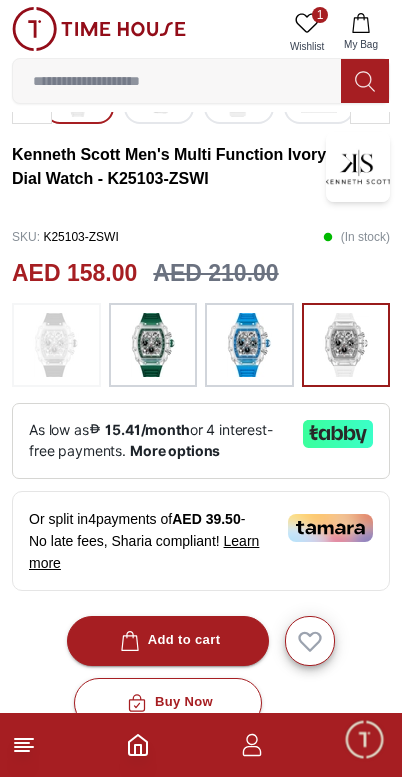 click at bounding box center [249, 346] 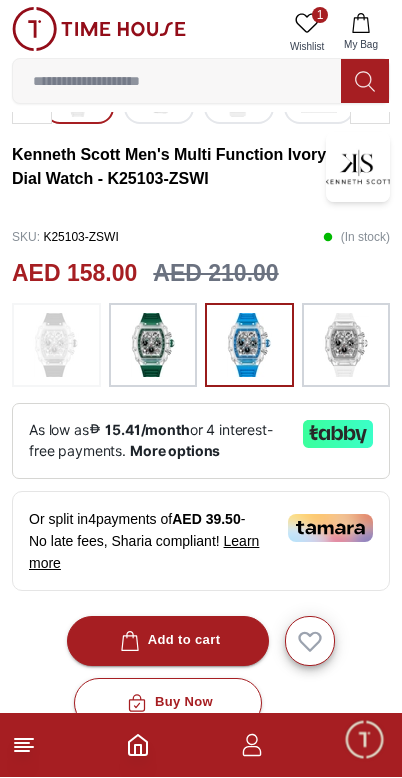 scroll, scrollTop: 385, scrollLeft: 0, axis: vertical 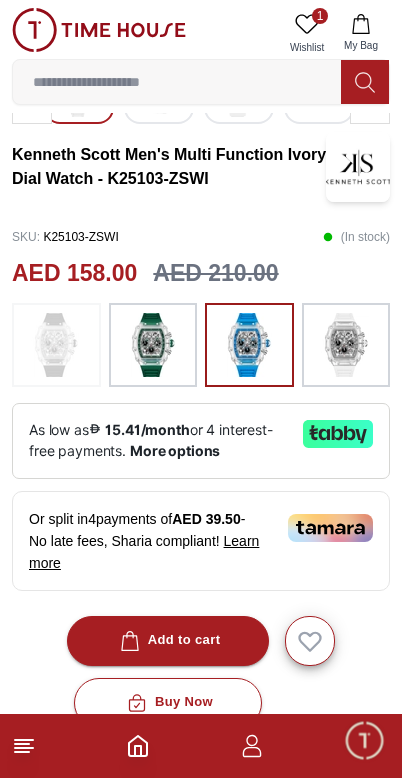 click at bounding box center [153, 345] 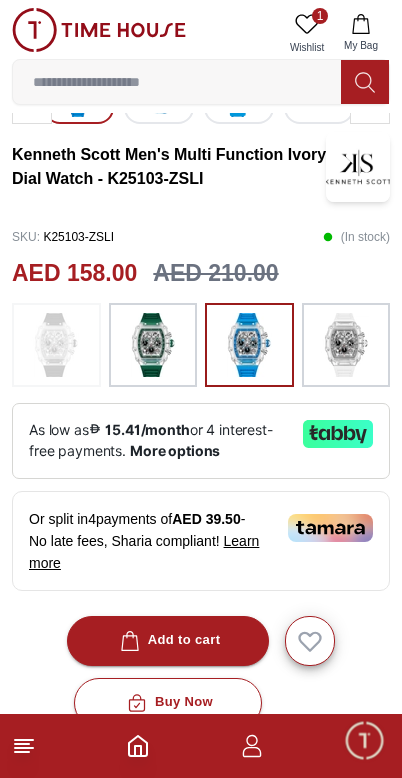 click at bounding box center [56, 345] 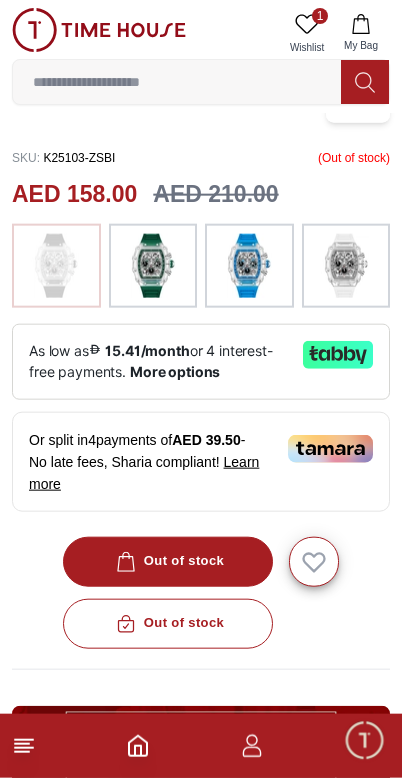 scroll, scrollTop: 465, scrollLeft: 0, axis: vertical 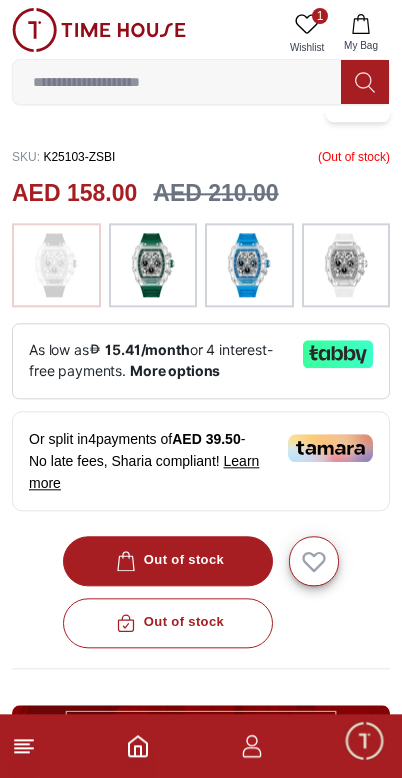 click at bounding box center [153, 265] 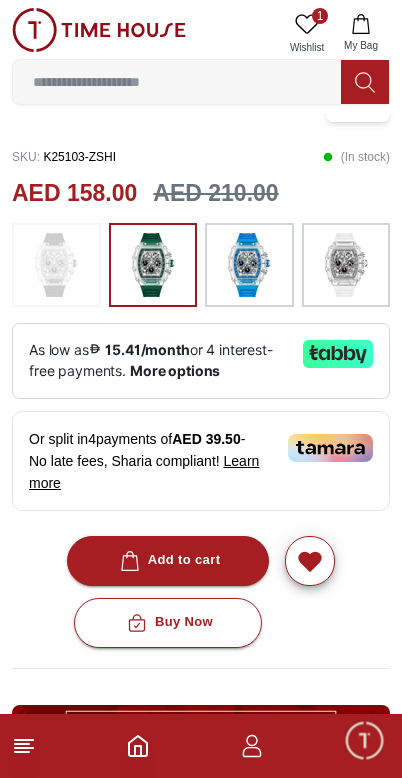 click at bounding box center [249, 265] 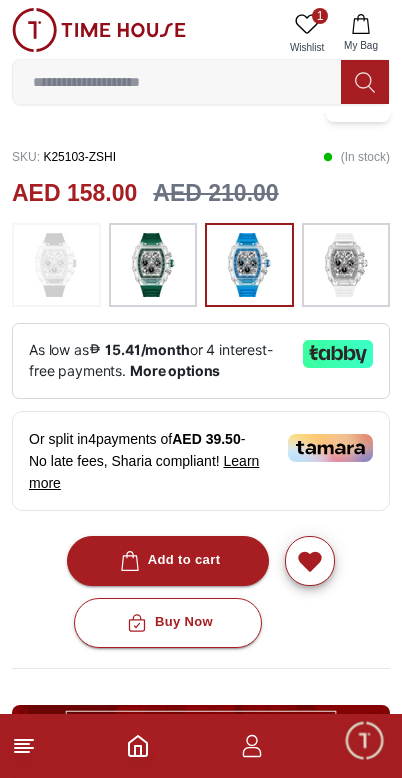 click at bounding box center (153, 265) 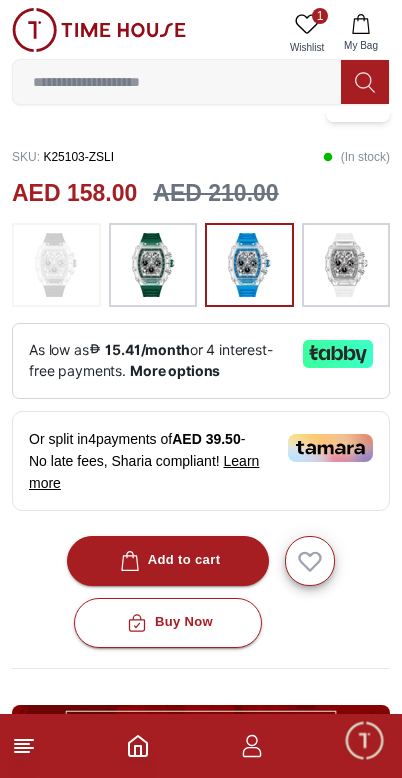 click at bounding box center (346, 265) 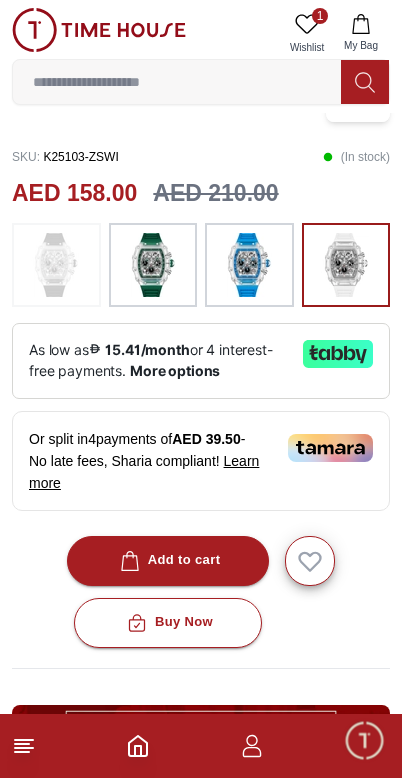 click at bounding box center (249, 265) 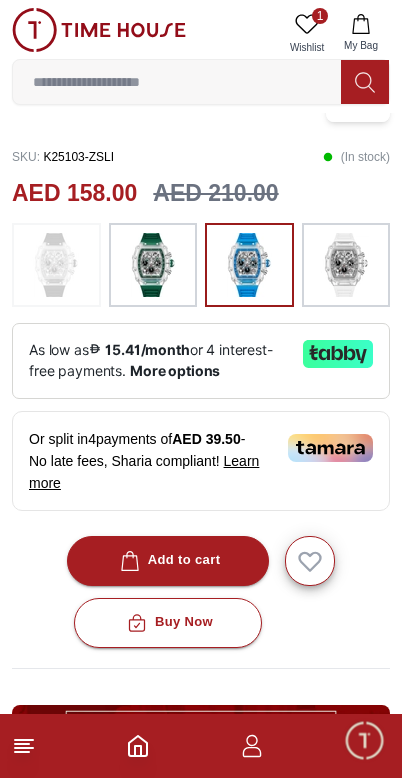 click at bounding box center (153, 265) 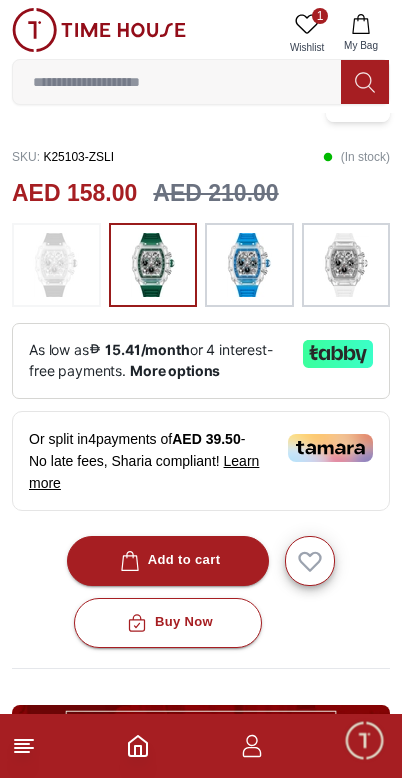 click at bounding box center (56, 265) 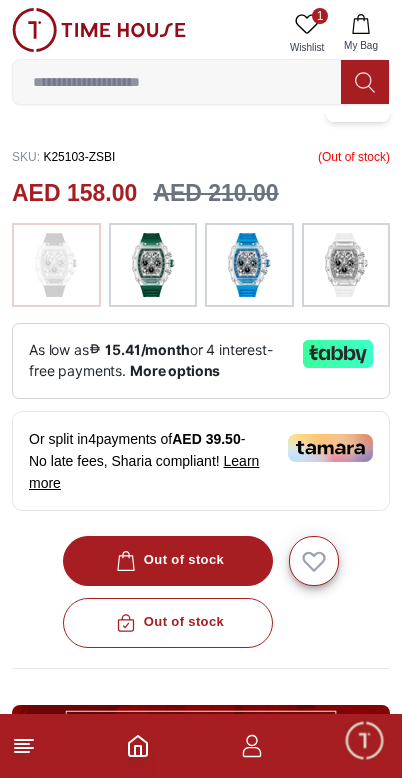 click at bounding box center (153, 265) 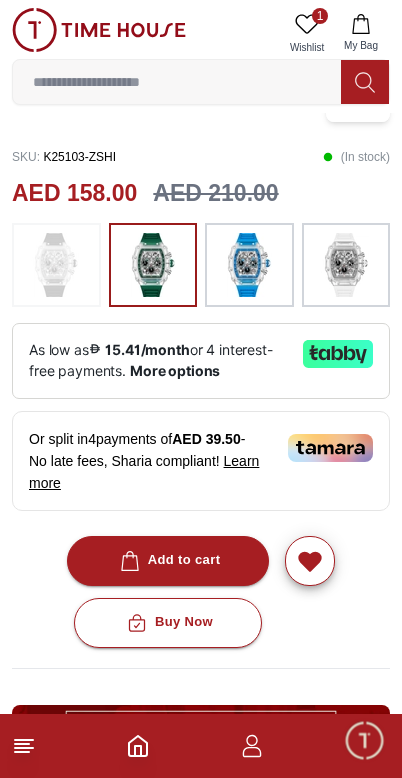 click at bounding box center [249, 265] 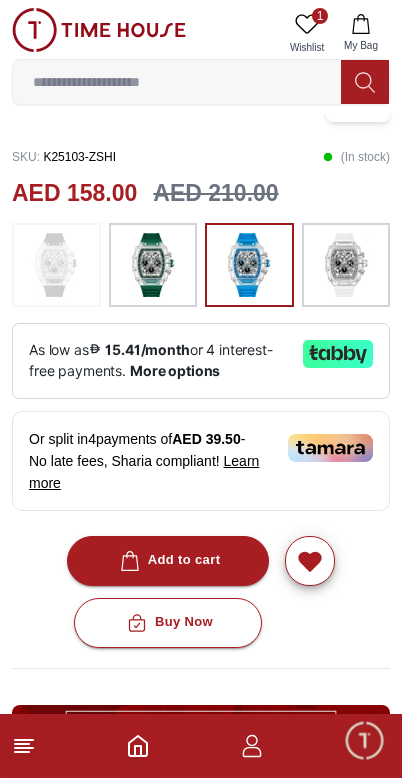 click at bounding box center [346, 265] 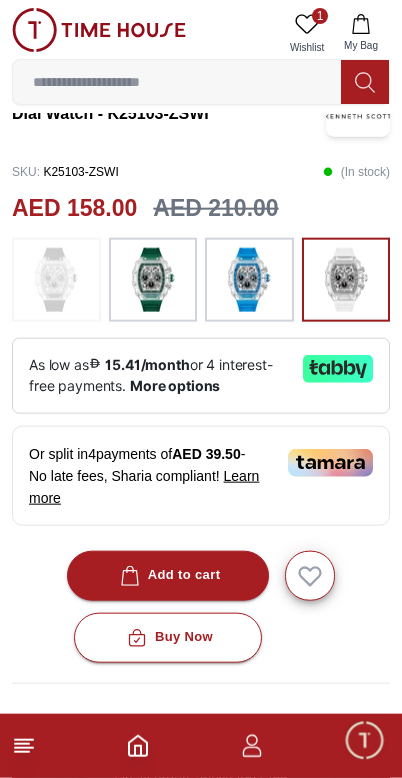 scroll, scrollTop: 451, scrollLeft: 0, axis: vertical 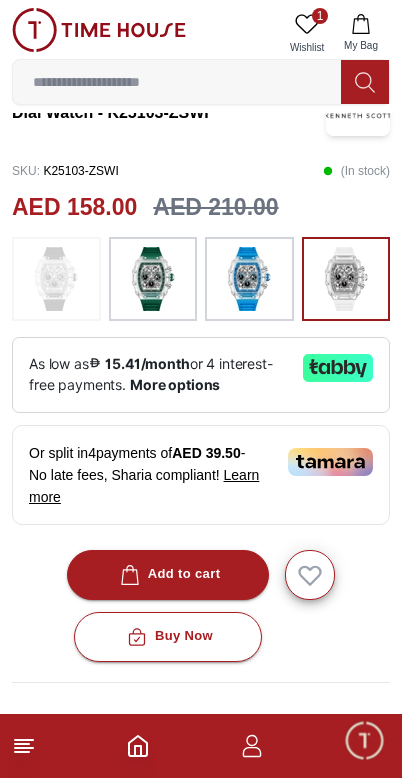 click at bounding box center (249, 279) 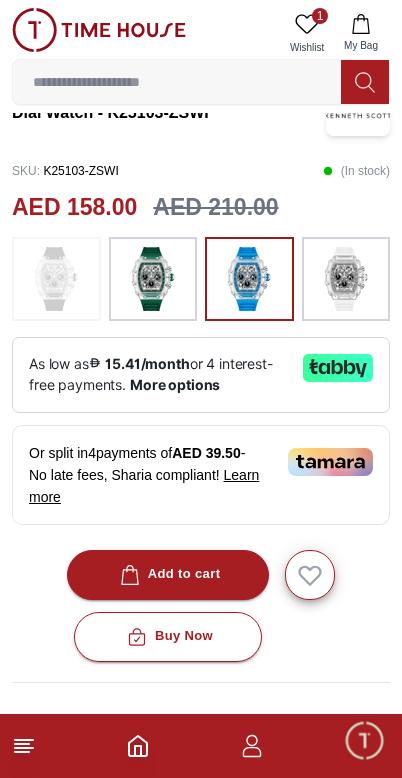 click at bounding box center (153, 279) 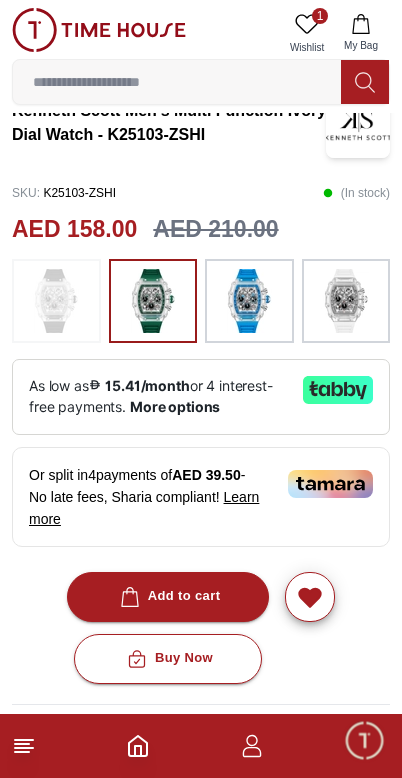 scroll, scrollTop: 427, scrollLeft: 0, axis: vertical 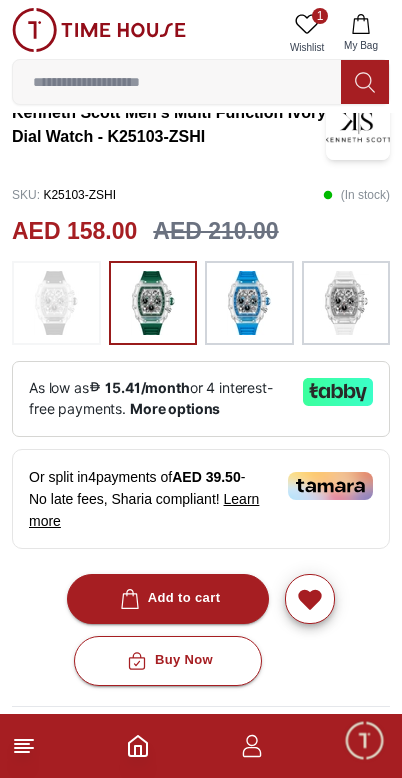 click at bounding box center [249, 303] 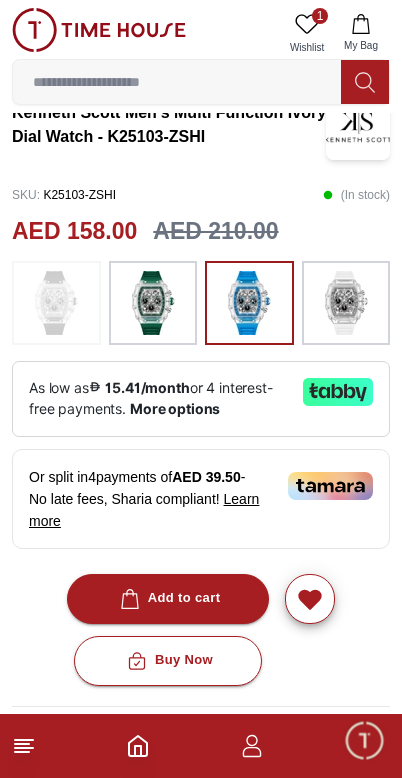 click at bounding box center [346, 303] 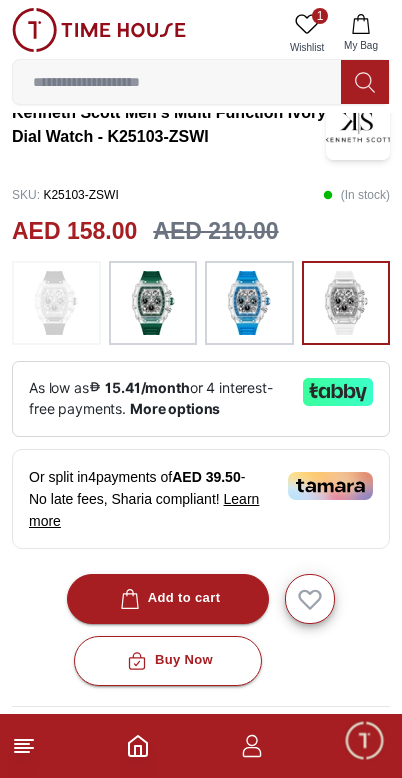 click at bounding box center (56, 303) 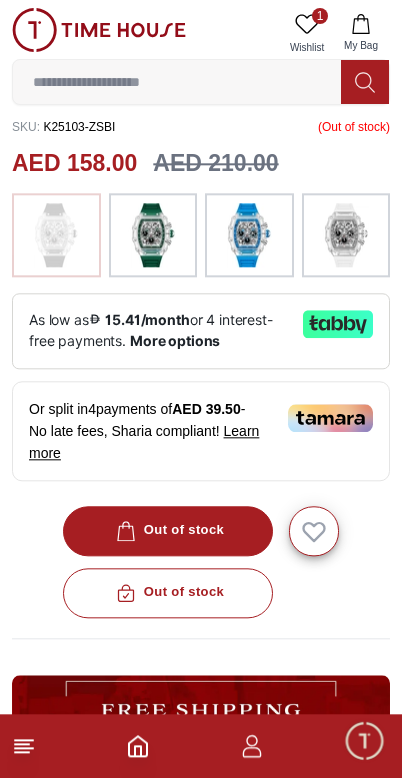 scroll, scrollTop: 491, scrollLeft: 0, axis: vertical 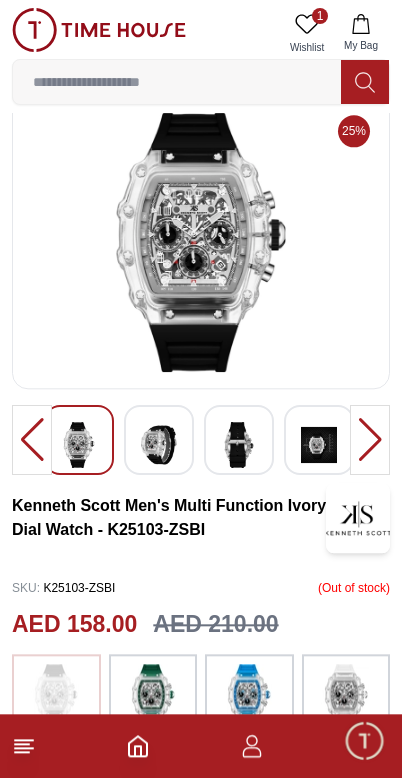 click at bounding box center (32, 440) 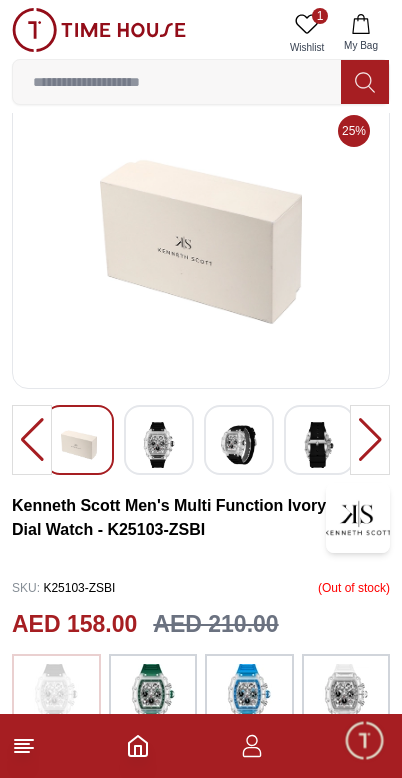 click at bounding box center [32, 440] 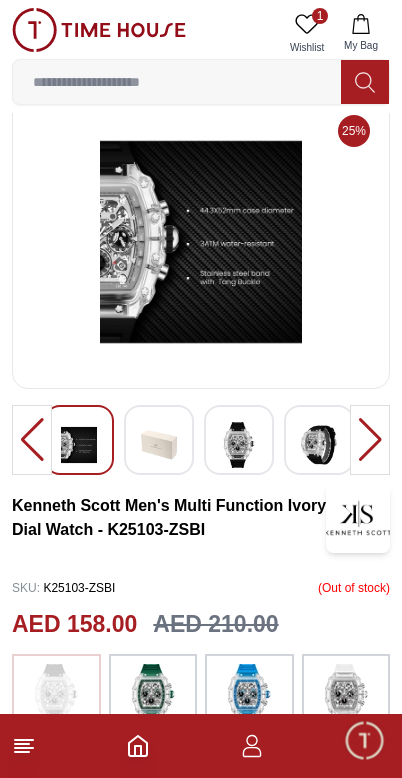 click at bounding box center (32, 440) 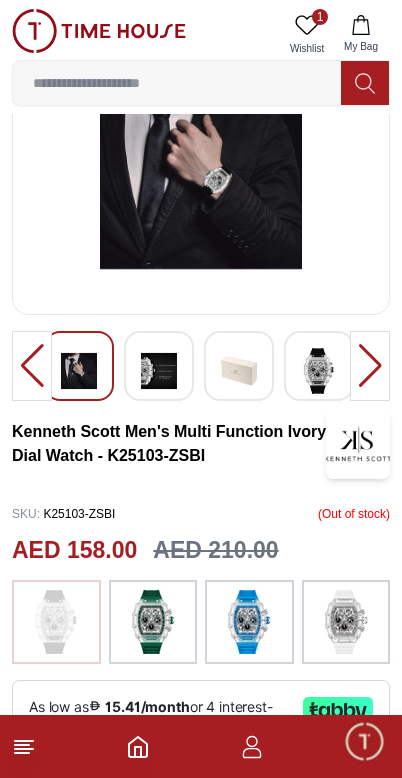 click at bounding box center [153, 621] 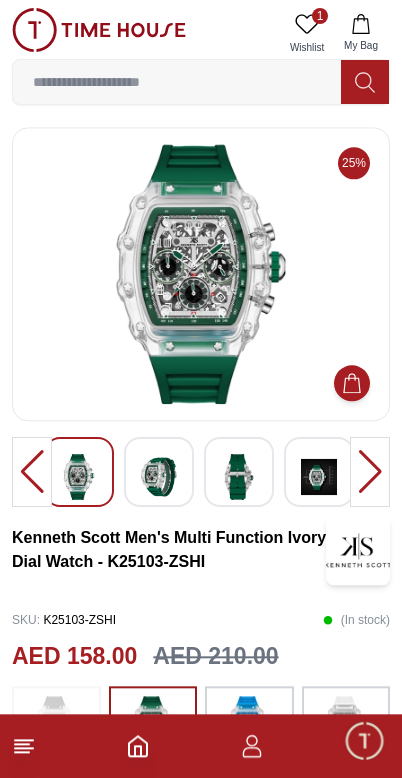scroll, scrollTop: 2, scrollLeft: 0, axis: vertical 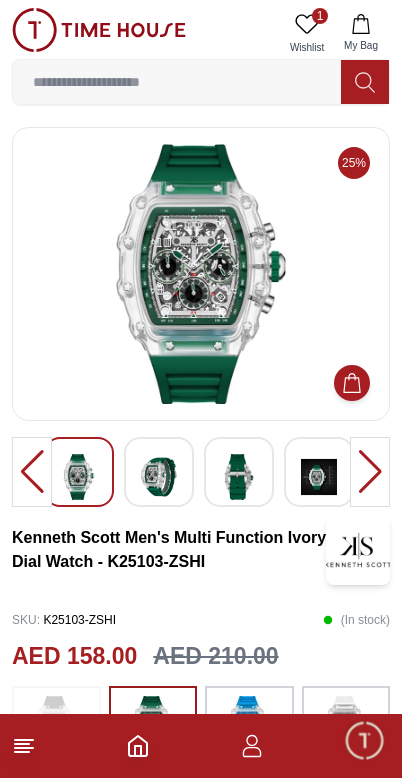 click at bounding box center (32, 472) 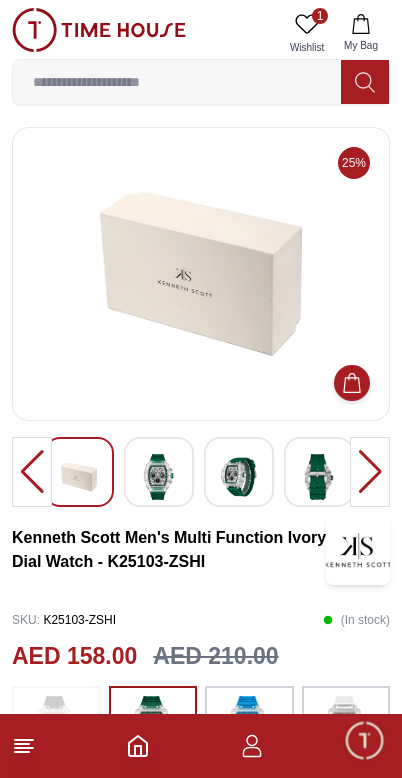 click at bounding box center [370, 472] 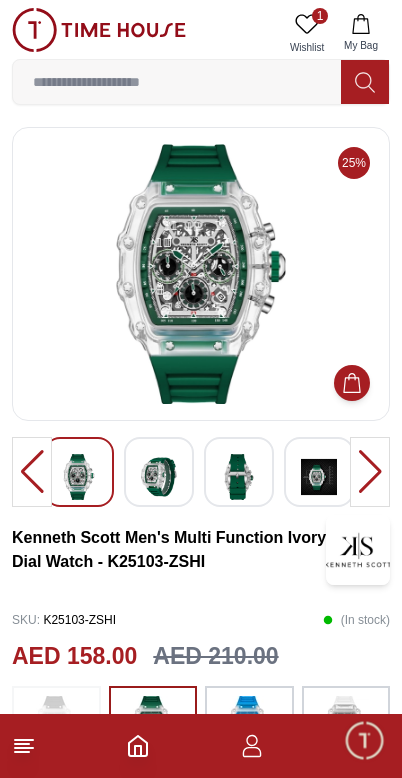 click at bounding box center (319, 477) 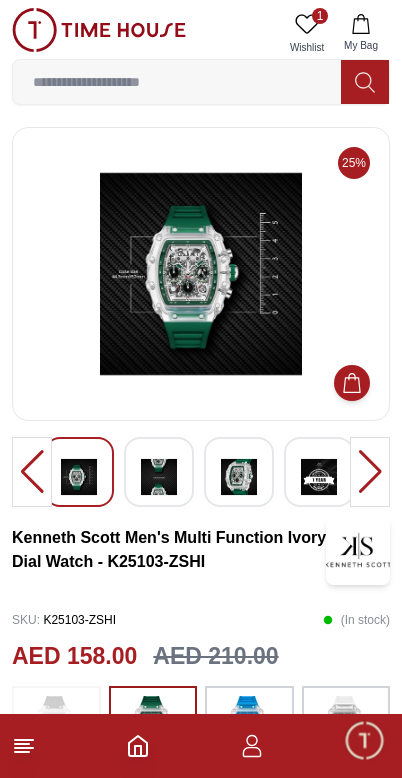 click at bounding box center (319, 477) 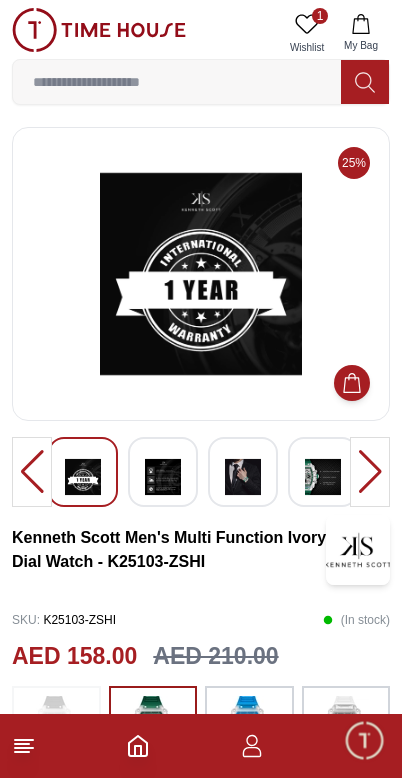 click at bounding box center [163, 477] 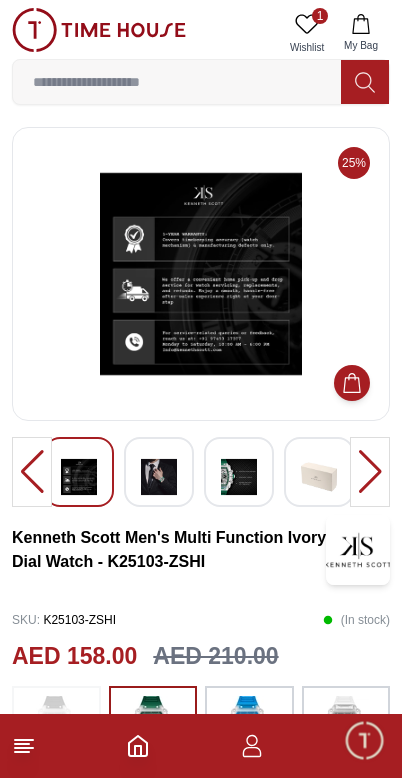 click at bounding box center [239, 477] 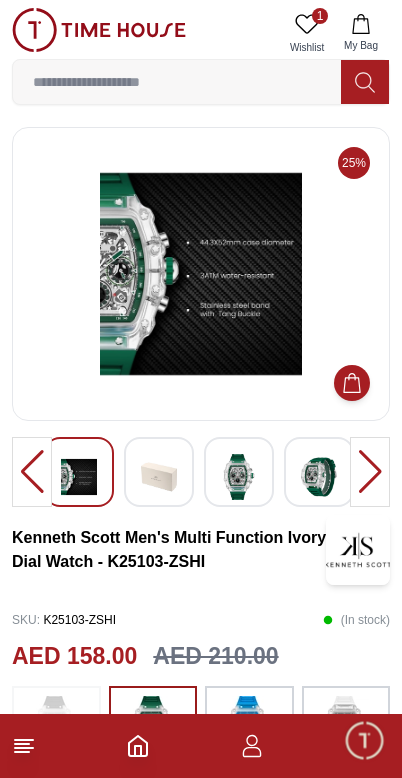 click at bounding box center (239, 477) 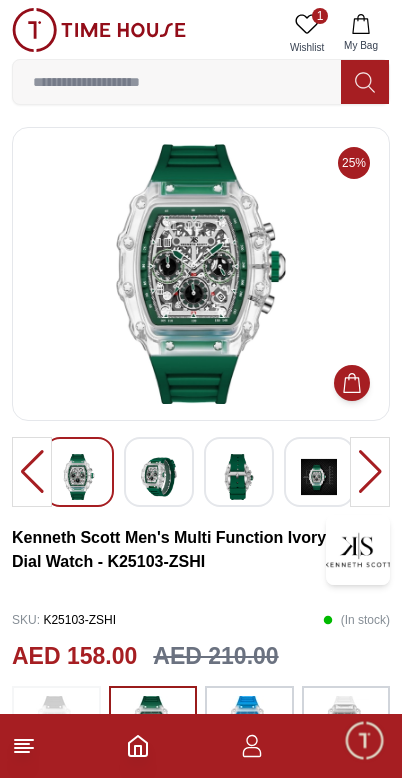 click at bounding box center [239, 477] 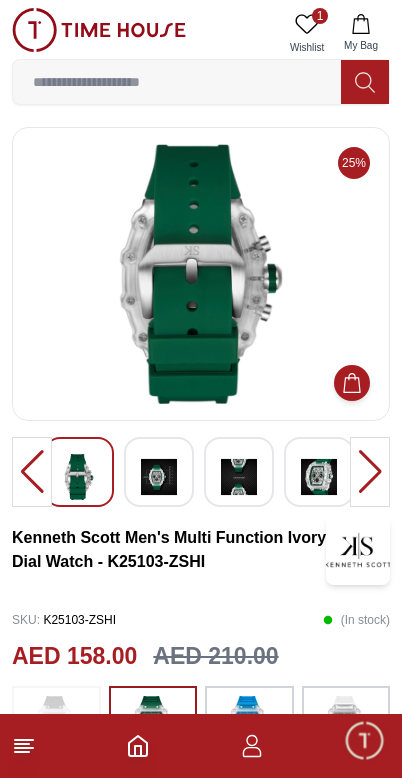 click at bounding box center (239, 477) 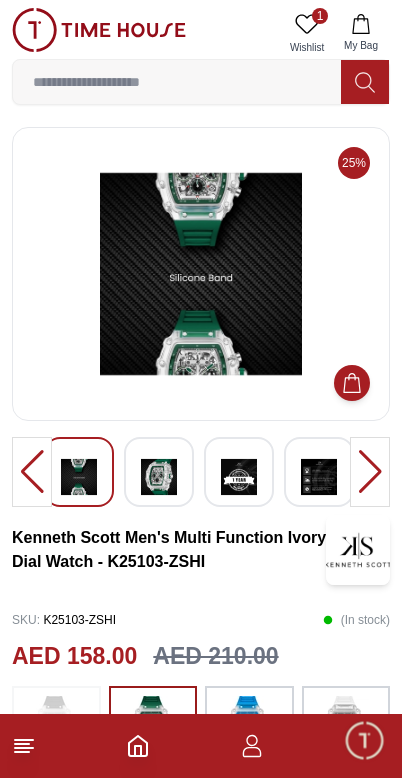 click at bounding box center [319, 477] 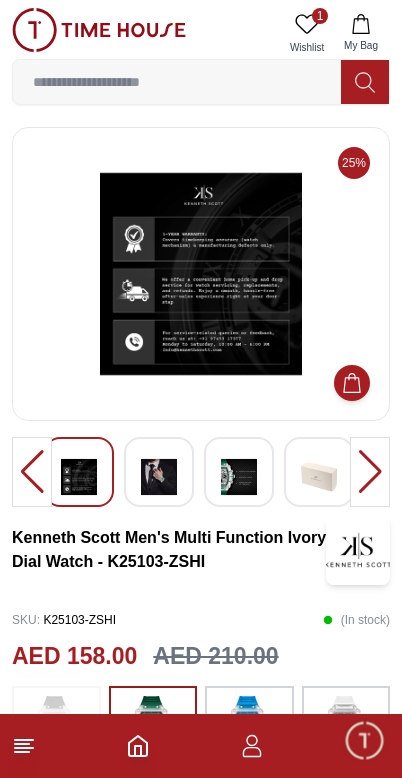 click at bounding box center [319, 477] 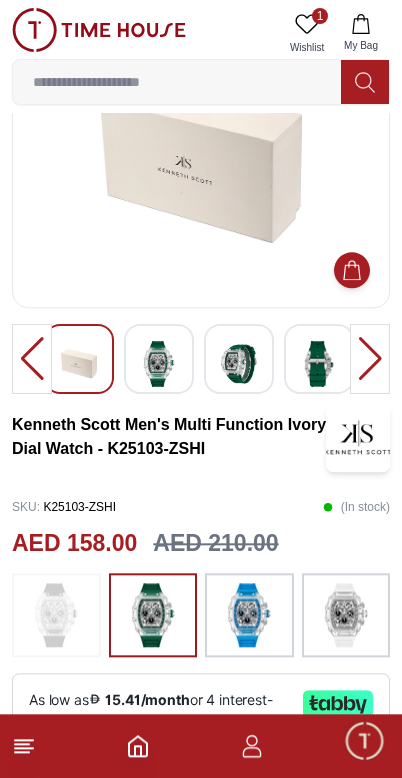 scroll, scrollTop: 115, scrollLeft: 0, axis: vertical 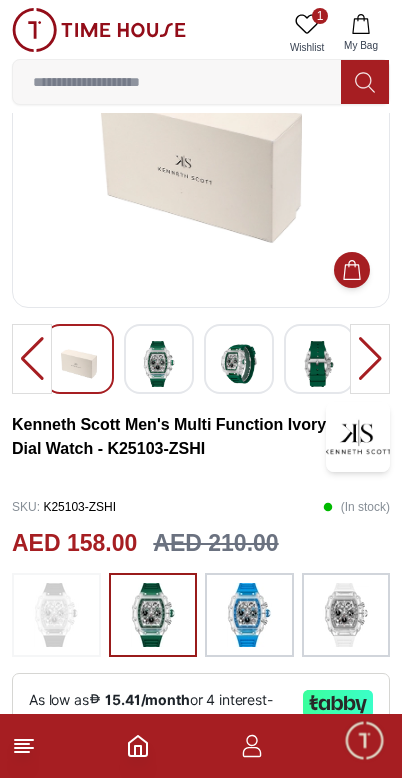 click on "1 Wishlist" at bounding box center [307, 33] 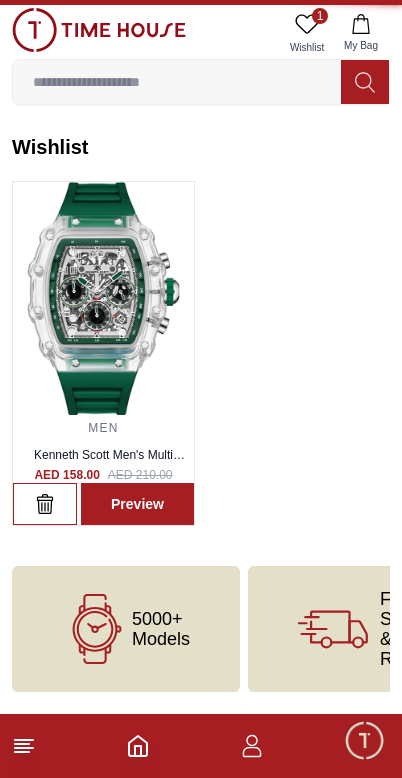 scroll, scrollTop: 0, scrollLeft: 0, axis: both 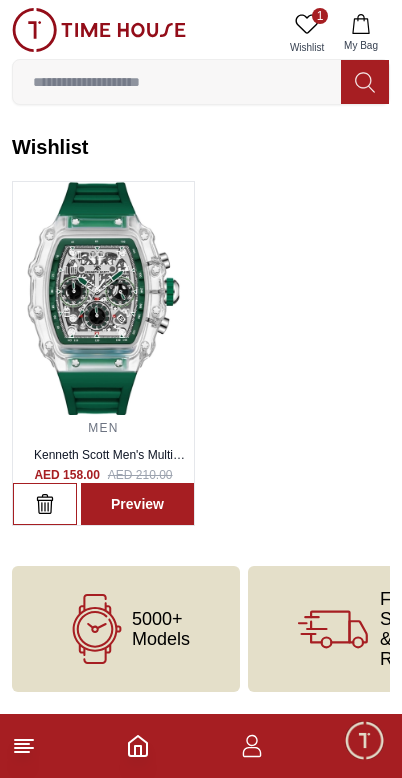 click on "5000+ Models" at bounding box center [161, 629] 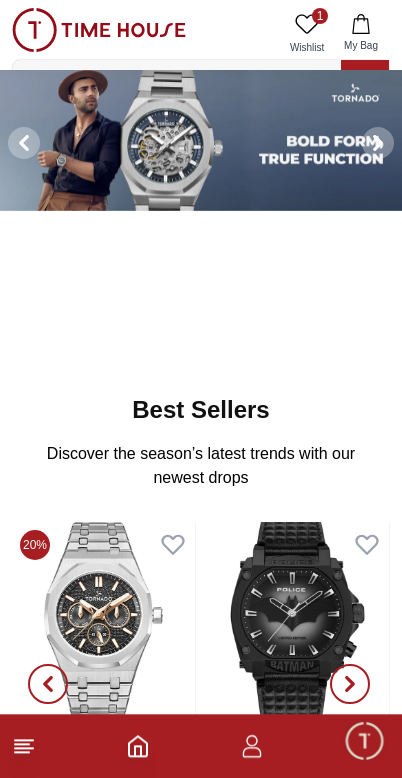 scroll, scrollTop: 43, scrollLeft: 0, axis: vertical 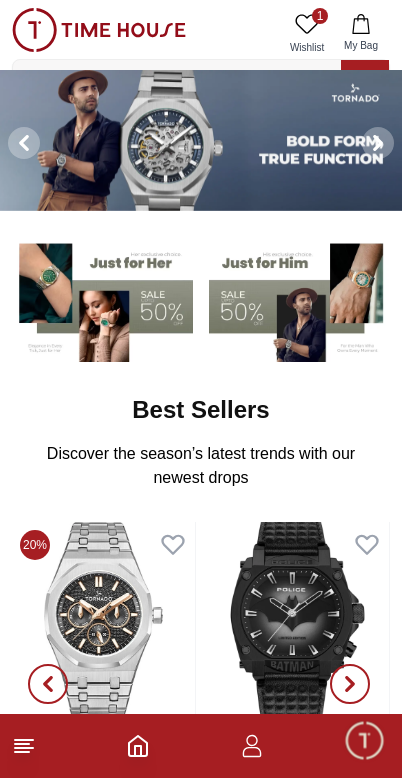 click at bounding box center [102, 299] 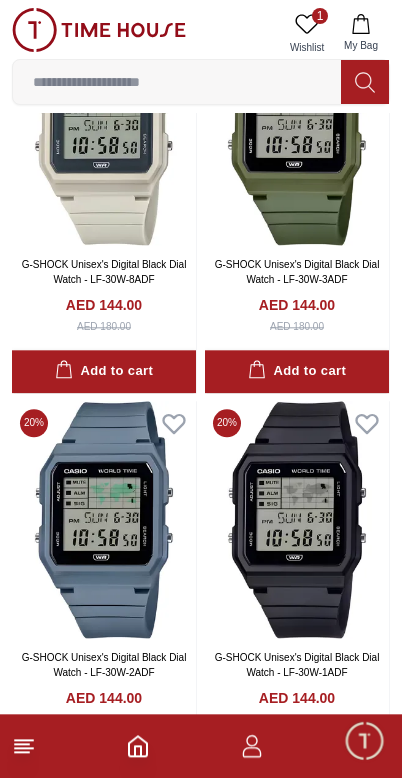 scroll, scrollTop: 2951, scrollLeft: 0, axis: vertical 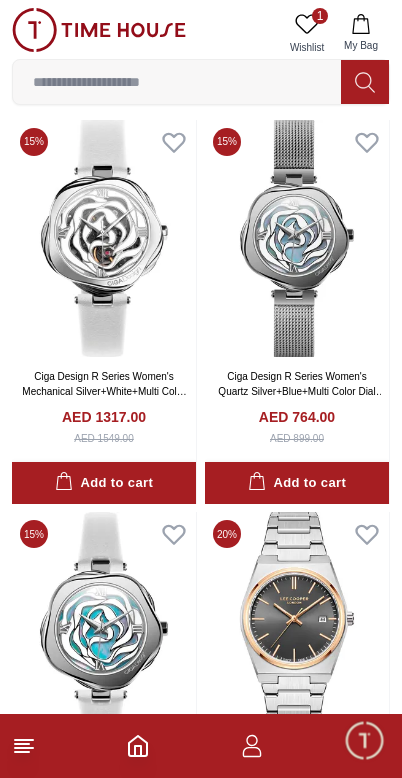 click at bounding box center (177, 82) 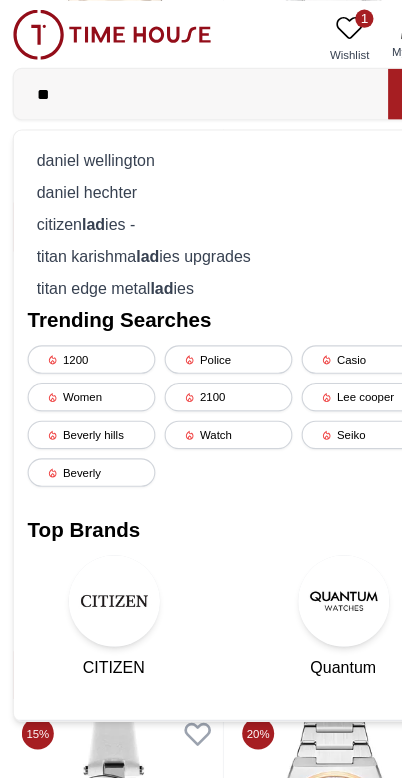 type on "*" 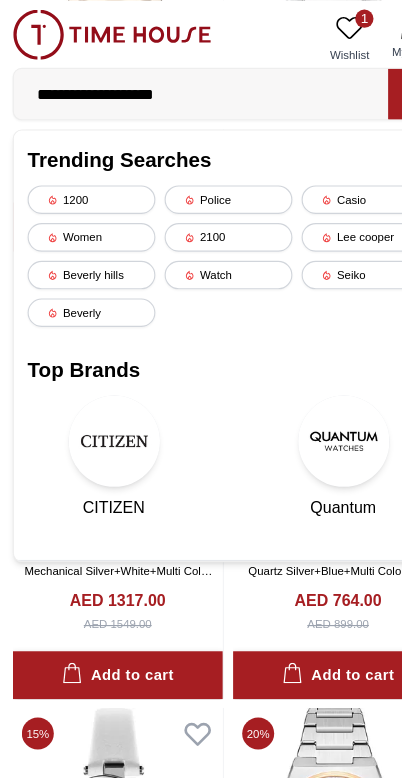 type on "**********" 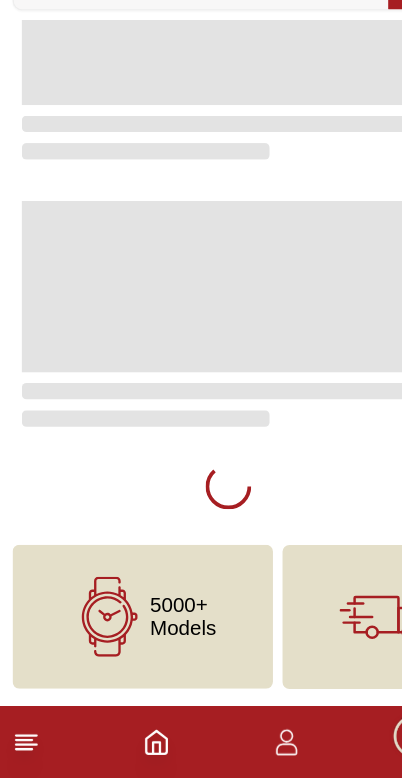 scroll, scrollTop: 0, scrollLeft: 0, axis: both 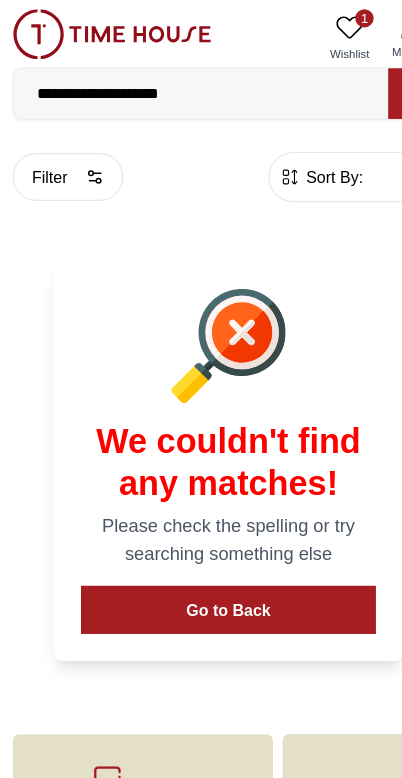 click on "**********" at bounding box center (177, 82) 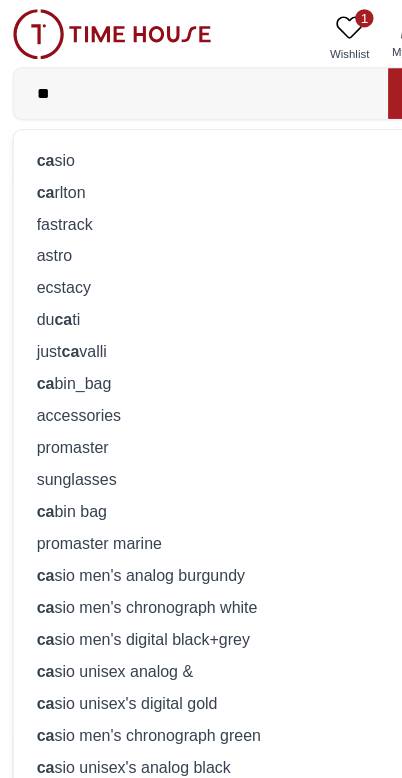 type on "*" 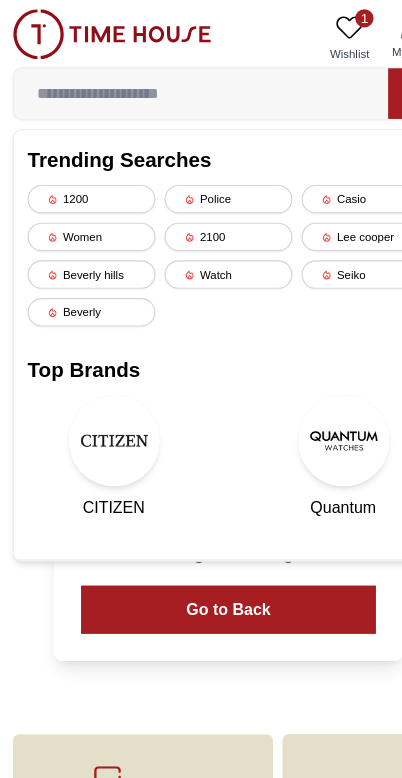 type 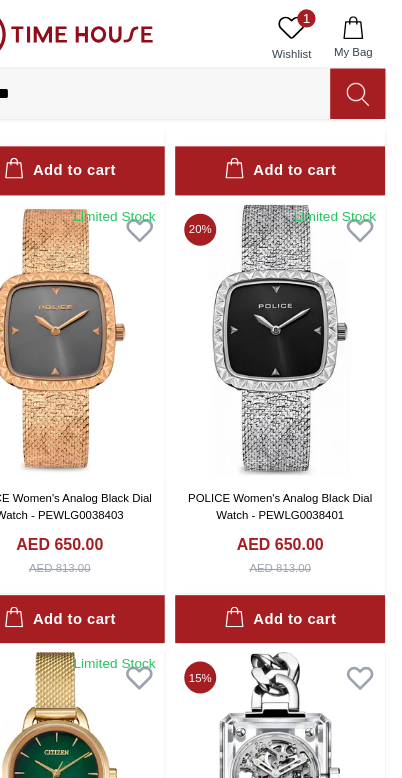 scroll, scrollTop: 2345, scrollLeft: 1, axis: both 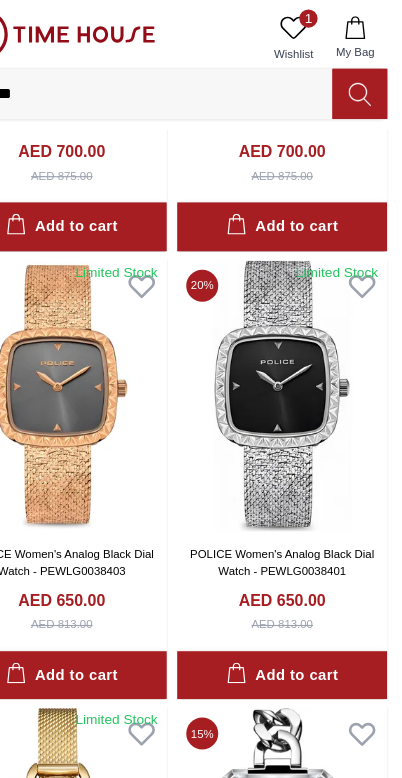 click on "*****" at bounding box center [177, 82] 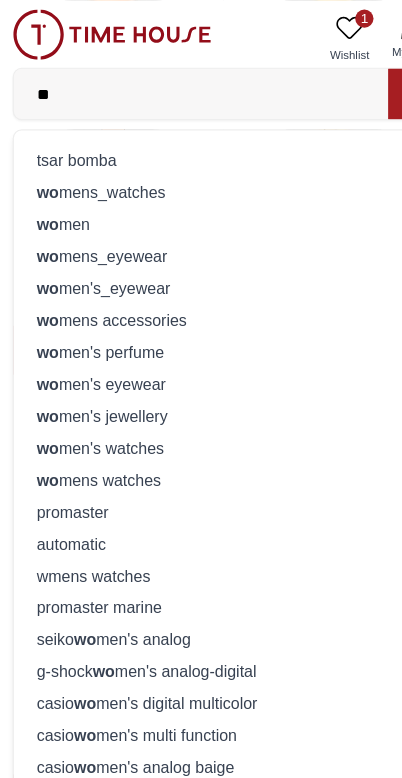 type on "*" 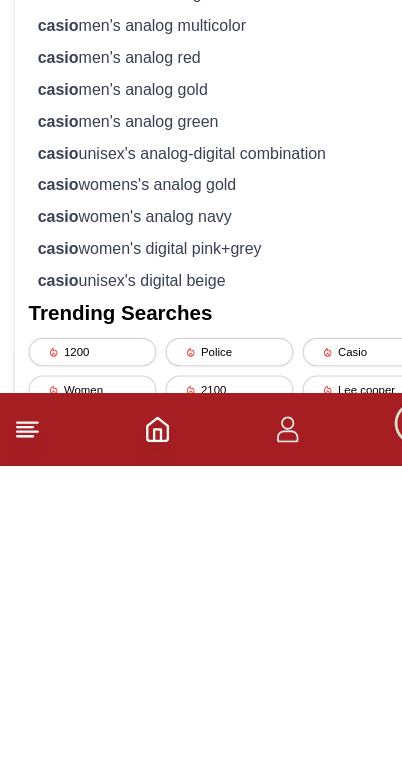 type on "*****" 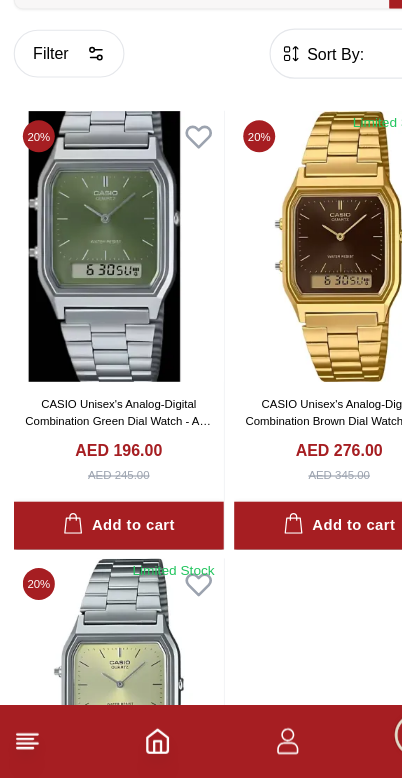 scroll, scrollTop: 12, scrollLeft: 0, axis: vertical 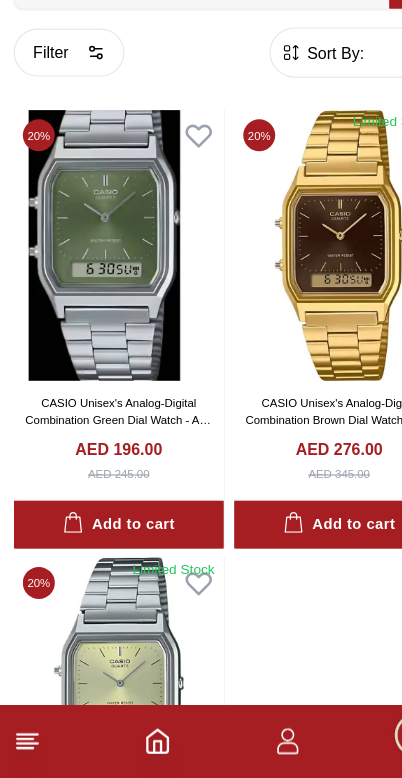 click 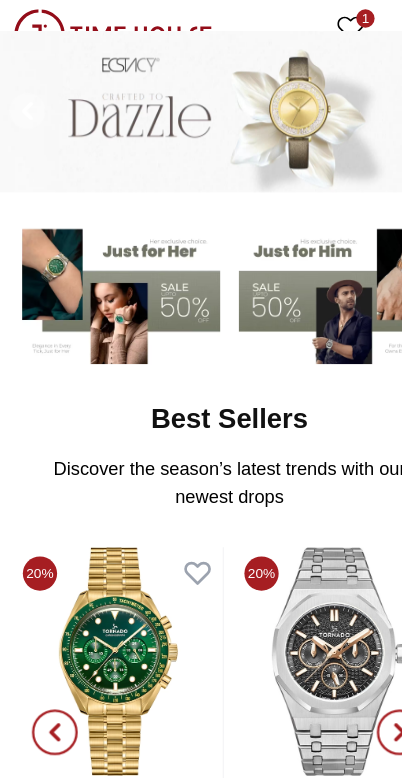 scroll, scrollTop: 86, scrollLeft: 0, axis: vertical 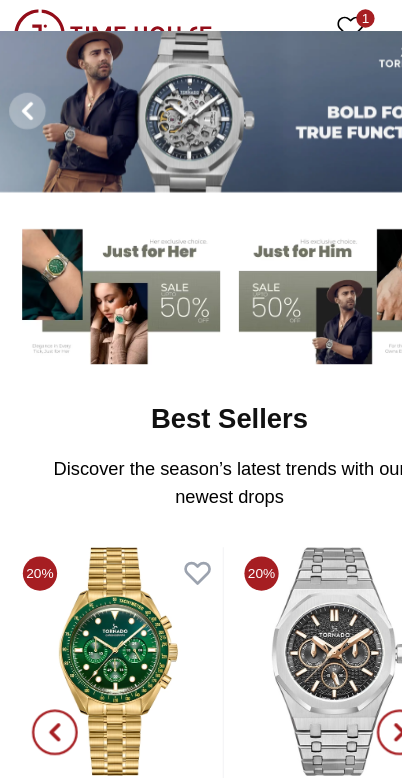 click at bounding box center [102, 256] 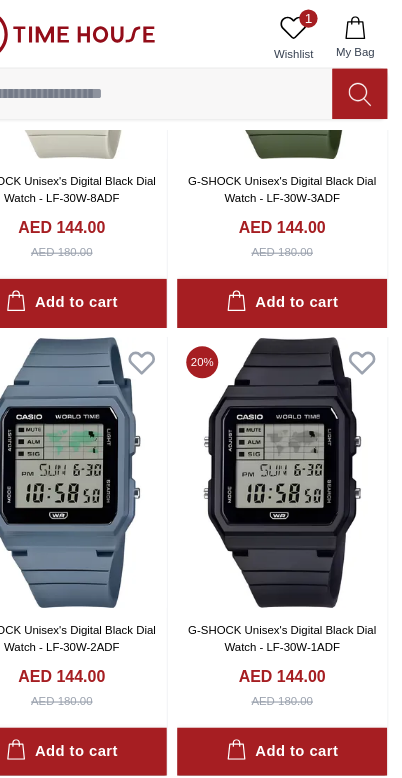 scroll, scrollTop: 3050, scrollLeft: 0, axis: vertical 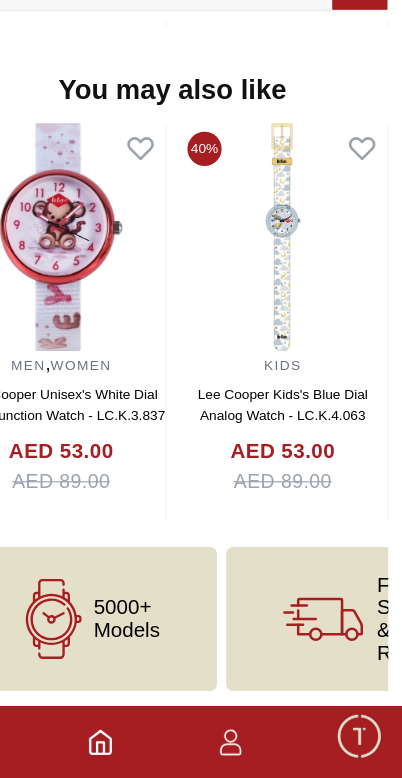 click 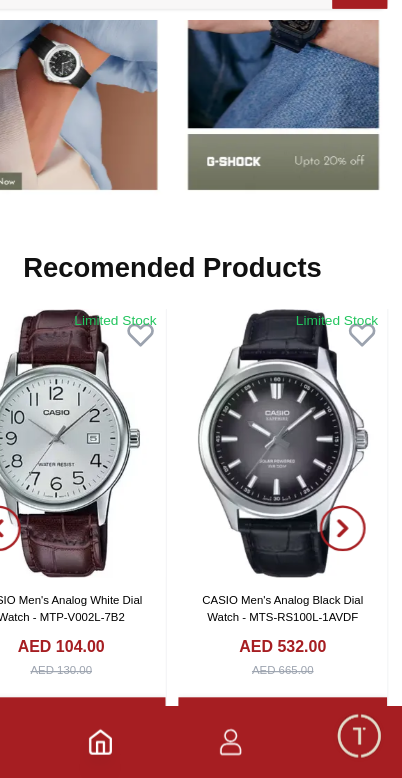scroll, scrollTop: 1782, scrollLeft: 0, axis: vertical 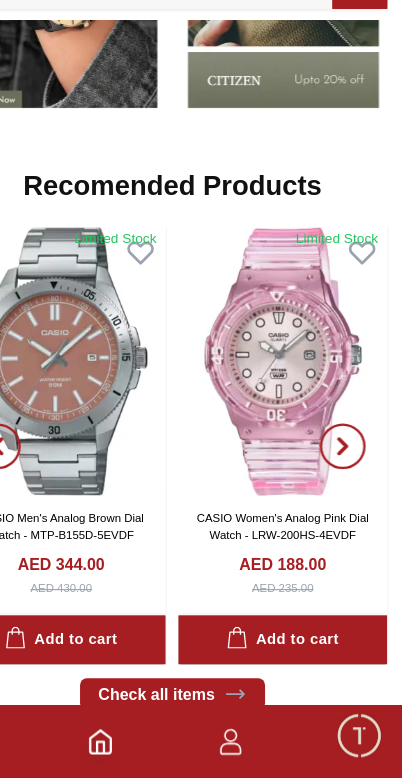 click 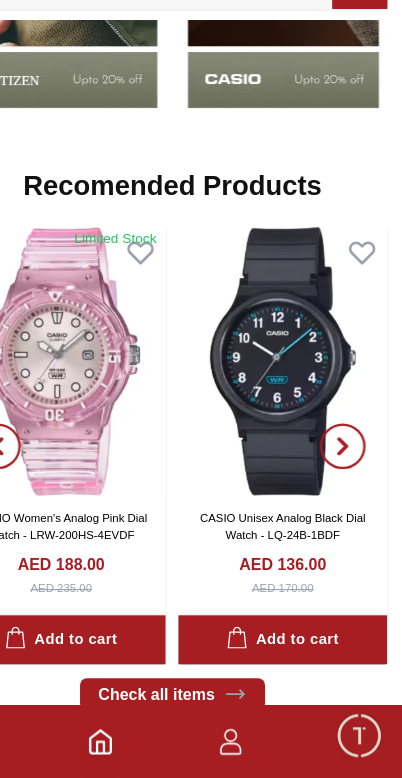 click 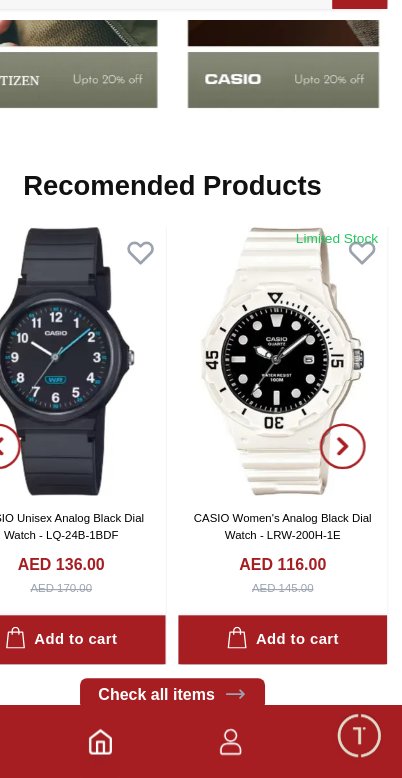 click 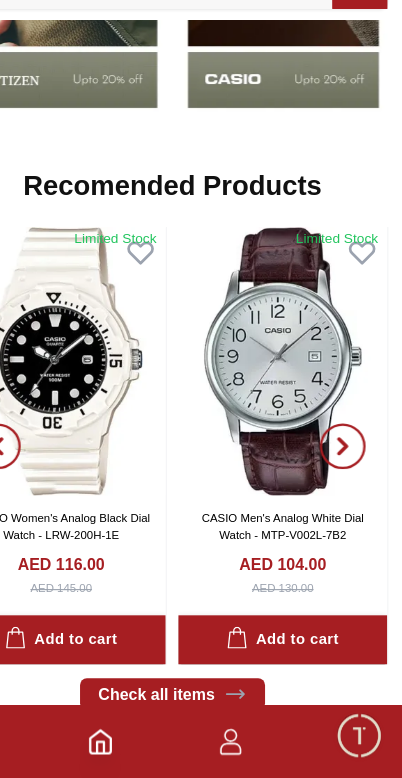 click 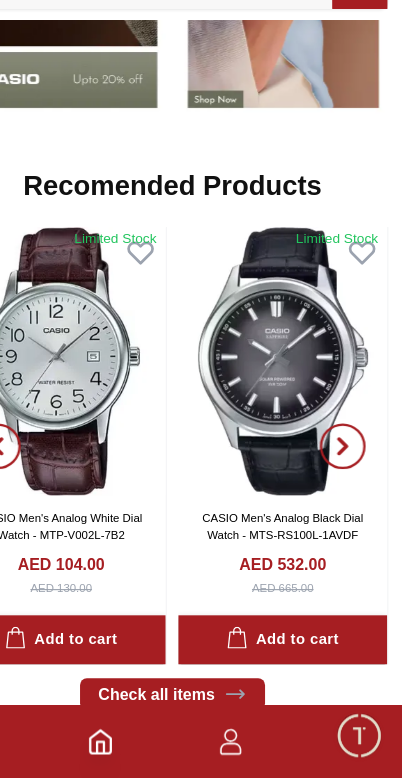click 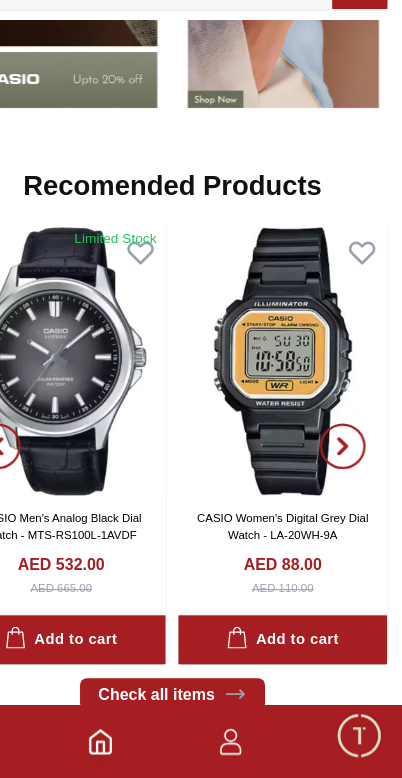 click at bounding box center (350, 487) 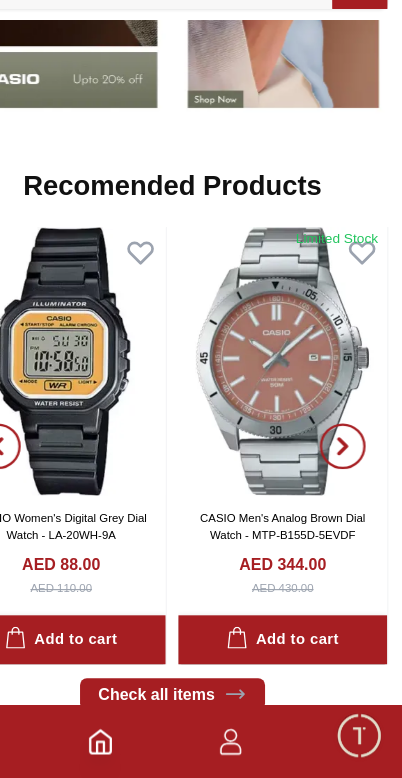 click 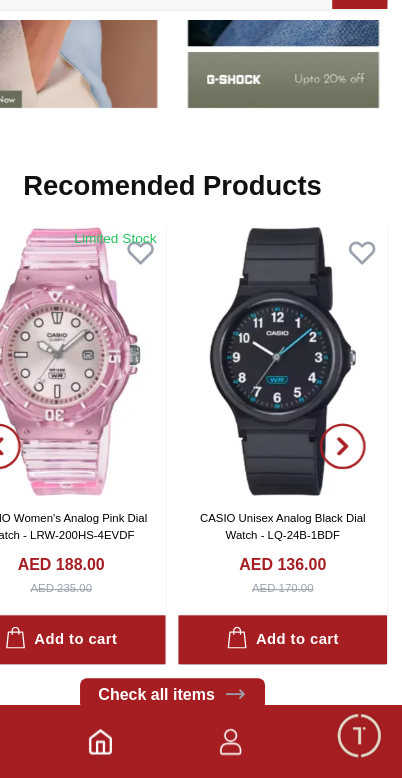 click 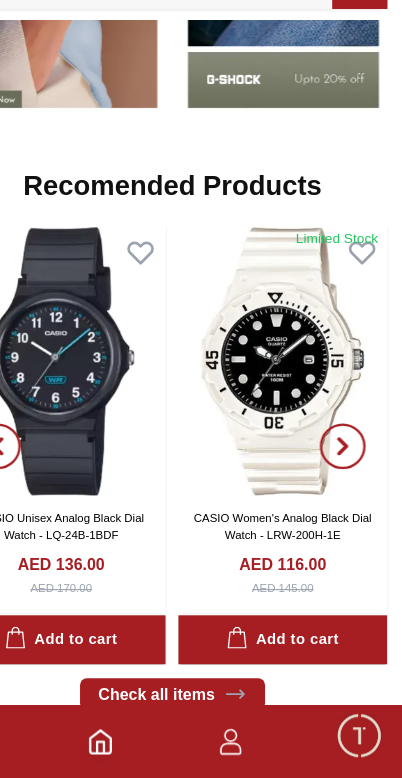 click 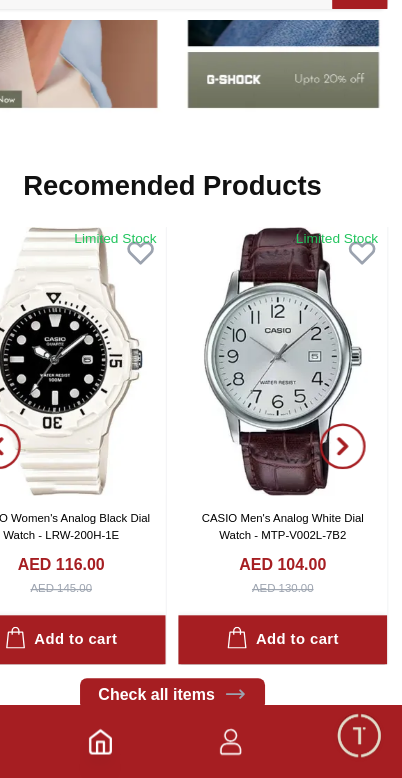 click 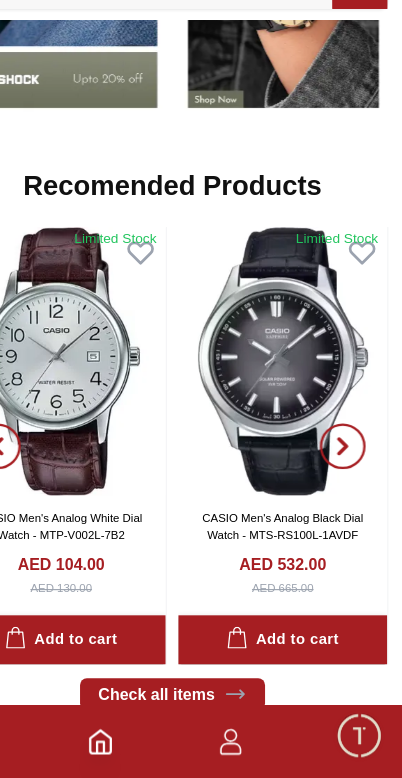 click 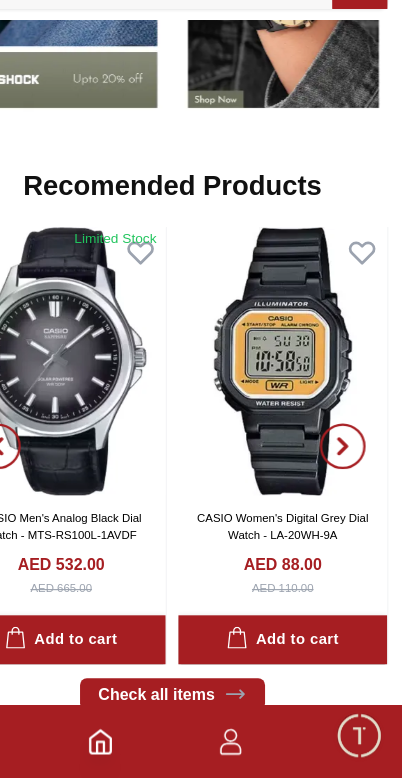 click 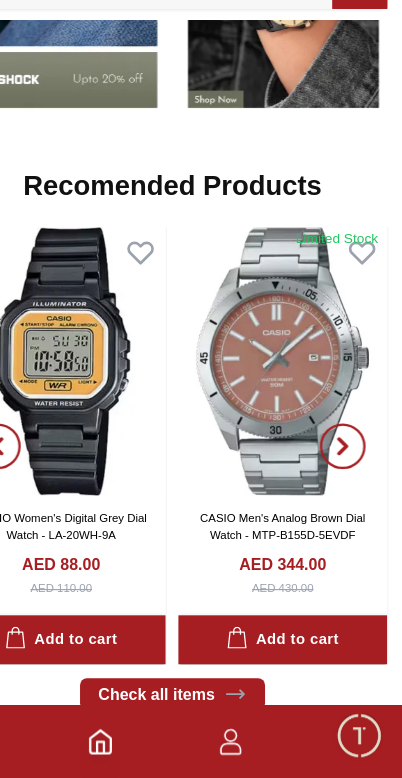 click 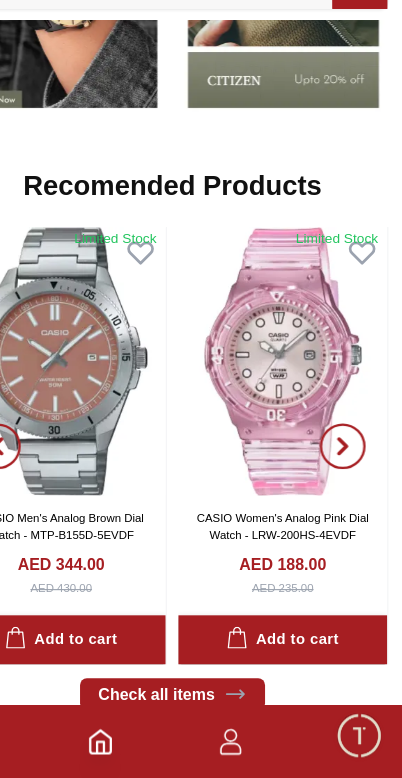 click at bounding box center (350, 487) 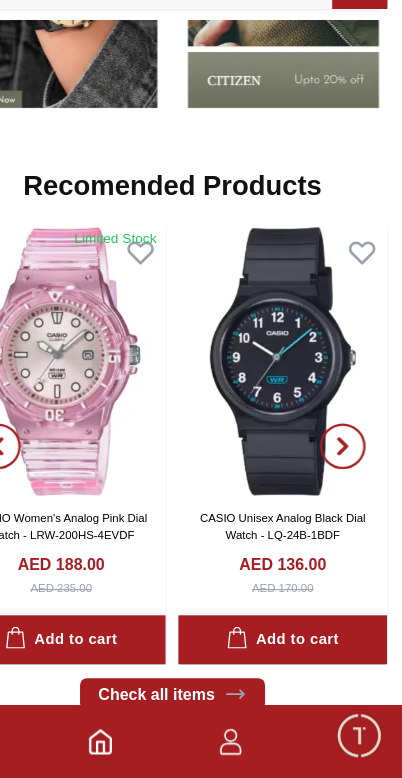 click at bounding box center (350, 486) 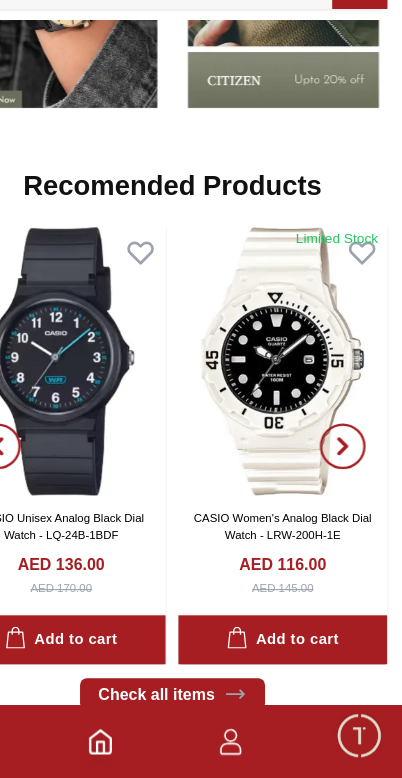 click at bounding box center (350, 487) 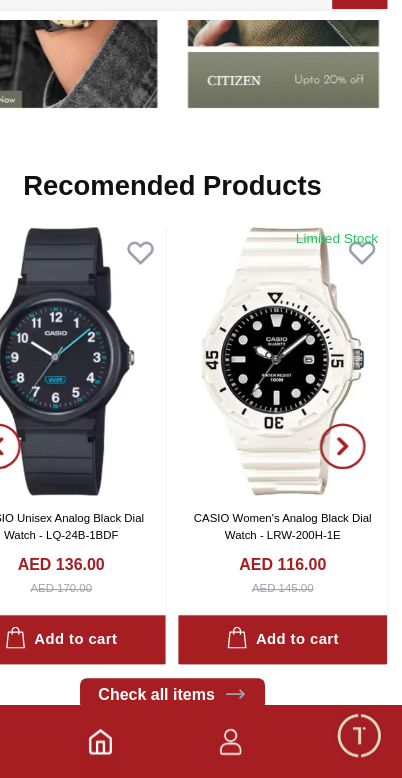 click 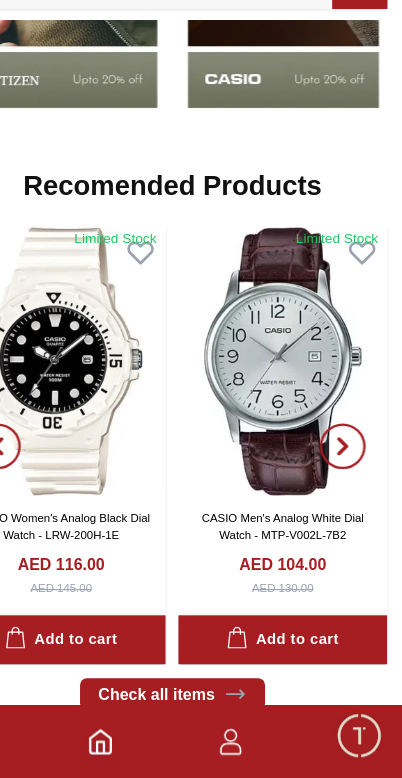 click 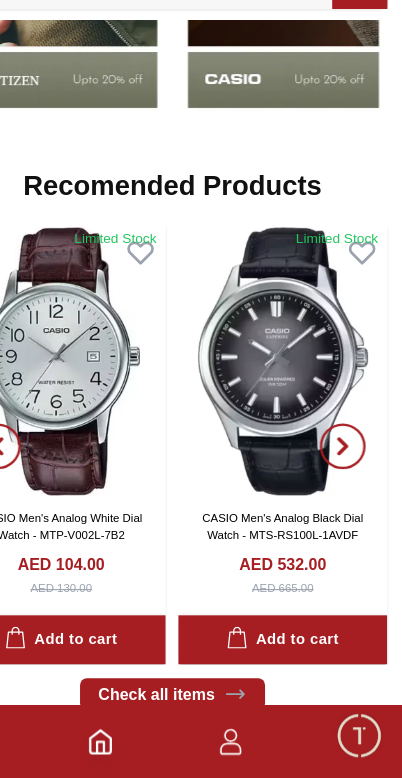 click 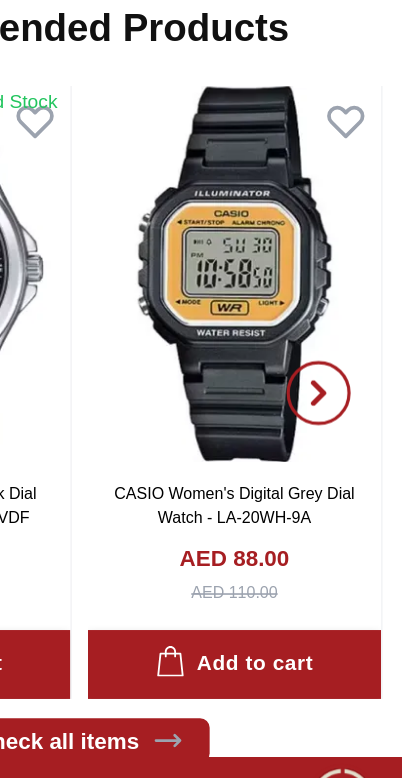 click at bounding box center (350, 487) 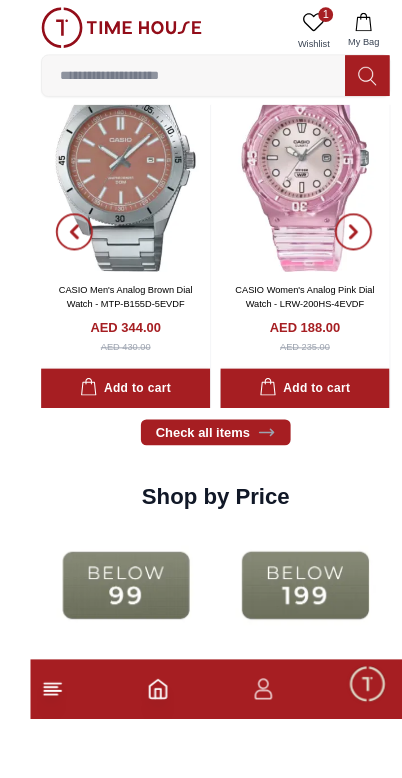 scroll, scrollTop: 2167, scrollLeft: 0, axis: vertical 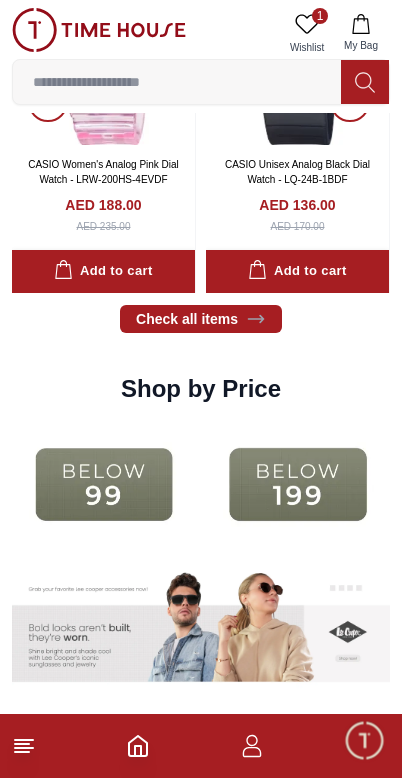 click at bounding box center [104, 484] 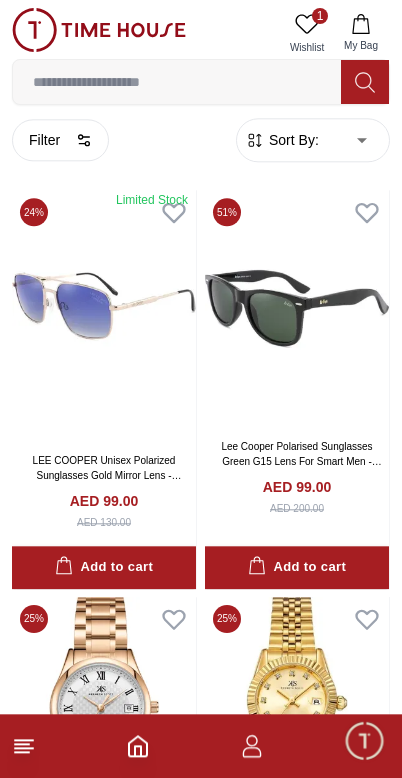 scroll, scrollTop: 0, scrollLeft: 0, axis: both 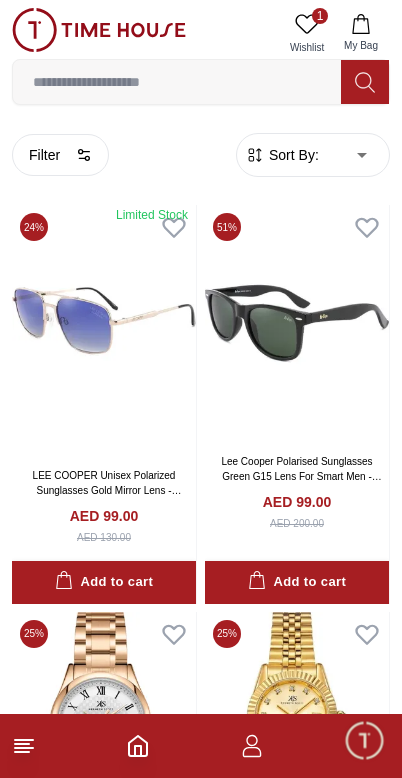 click at bounding box center (297, 323) 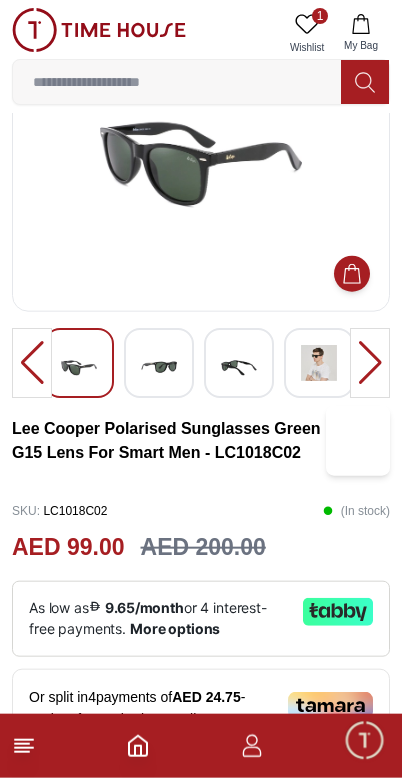 scroll, scrollTop: 0, scrollLeft: 0, axis: both 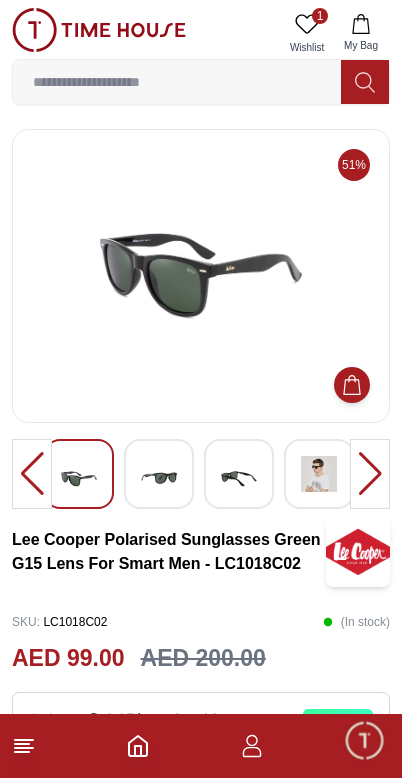 click at bounding box center (201, 276) 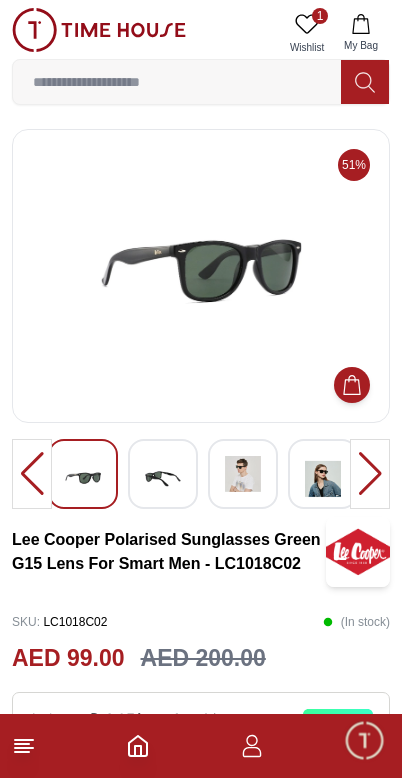 click at bounding box center [163, 479] 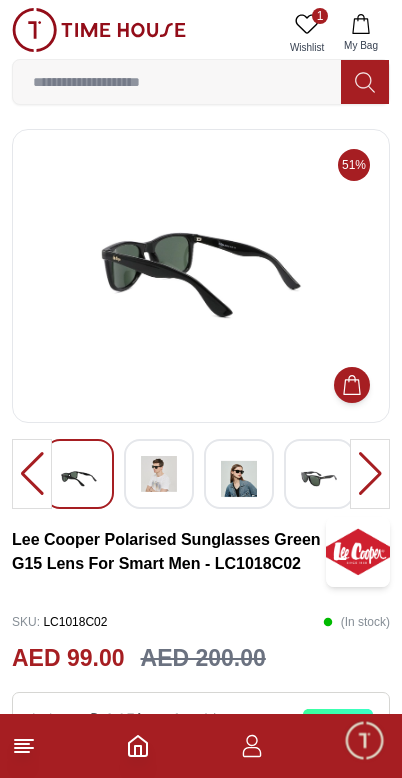 click at bounding box center (239, 479) 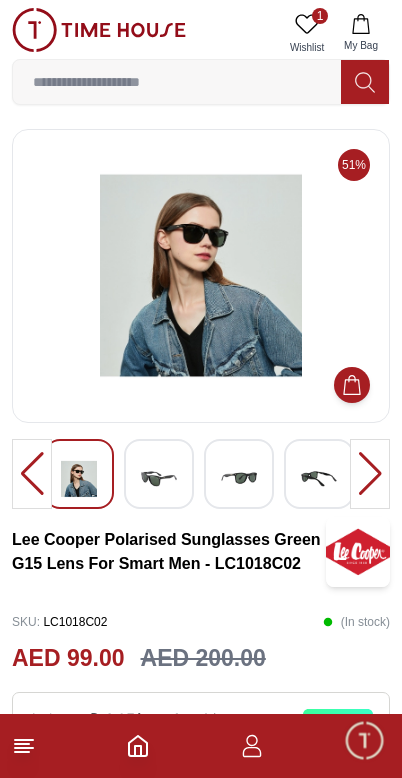 click at bounding box center (319, 479) 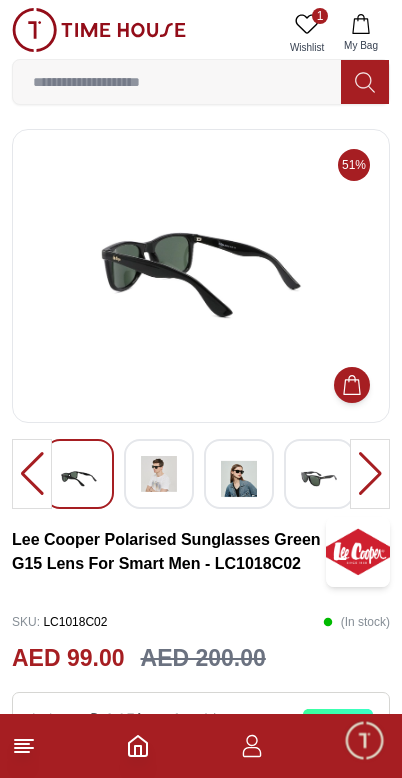click at bounding box center (201, 276) 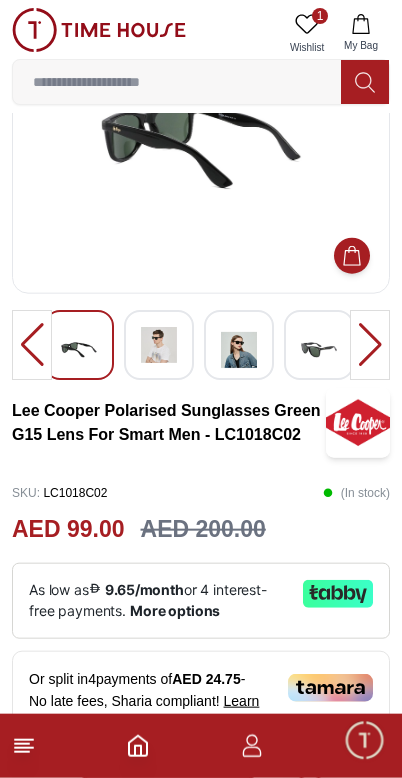 scroll, scrollTop: 131, scrollLeft: 0, axis: vertical 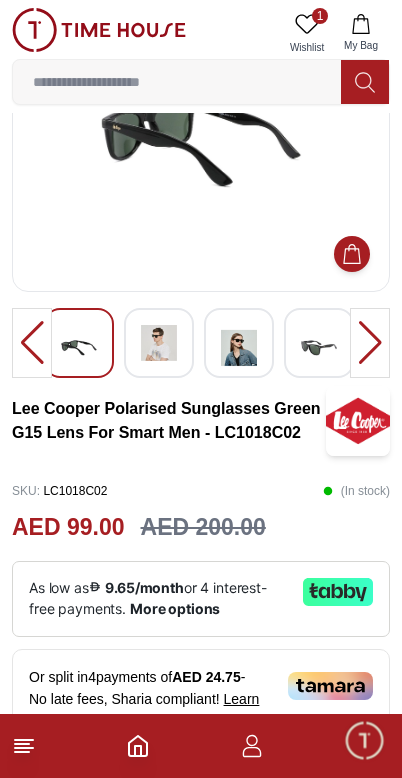 click at bounding box center (32, 343) 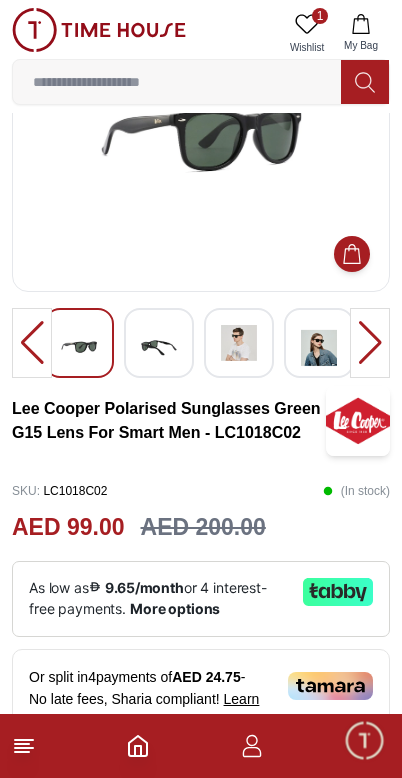 click at bounding box center [32, 343] 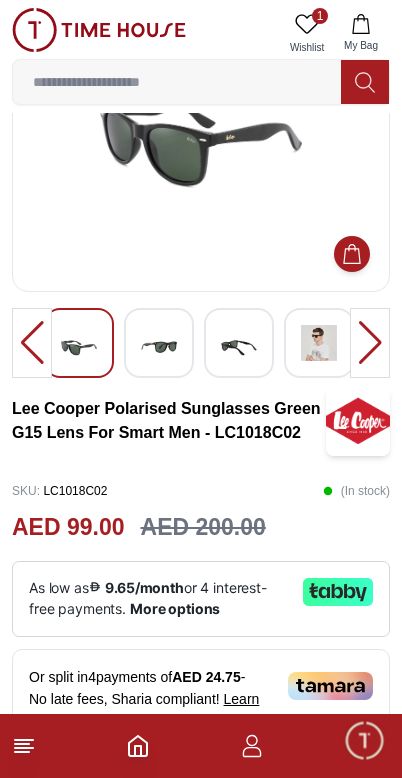 click at bounding box center [32, 343] 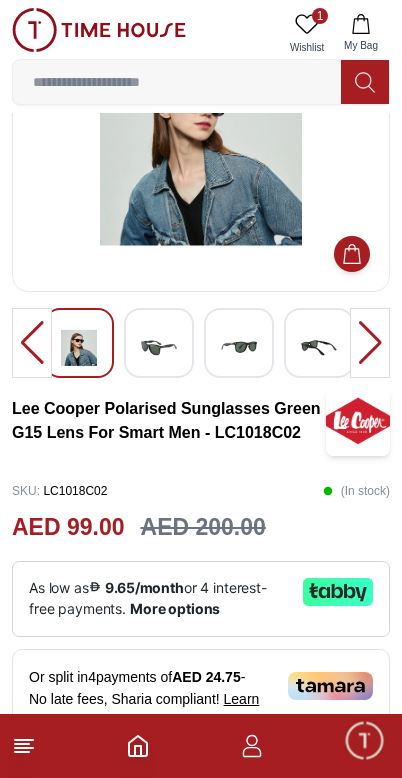 click at bounding box center [32, 343] 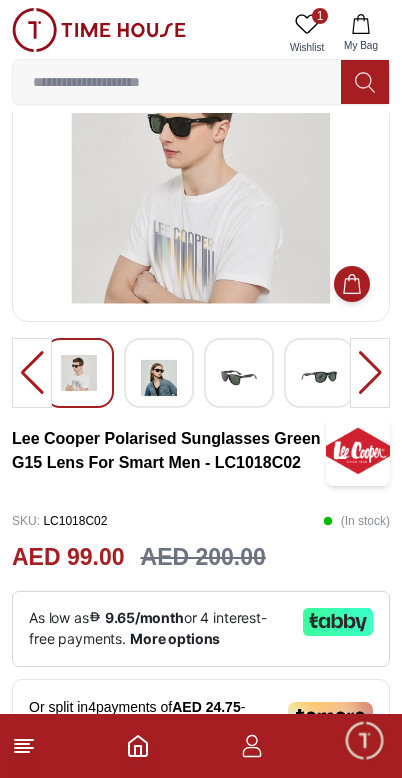 scroll, scrollTop: 0, scrollLeft: 0, axis: both 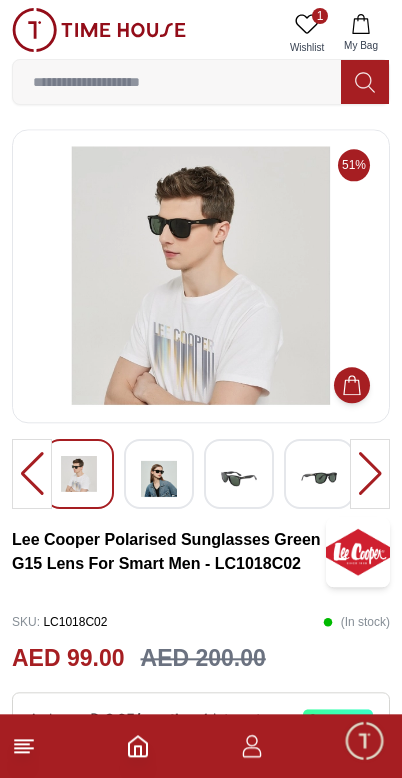click at bounding box center [201, 276] 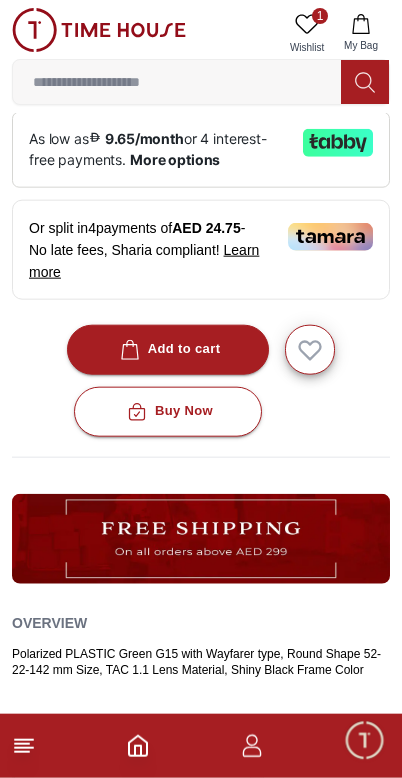 scroll, scrollTop: 584, scrollLeft: 0, axis: vertical 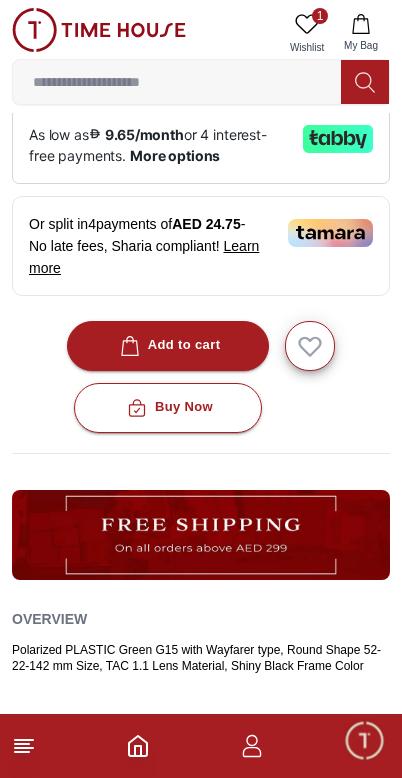 click on "Add to cart" at bounding box center (168, 345) 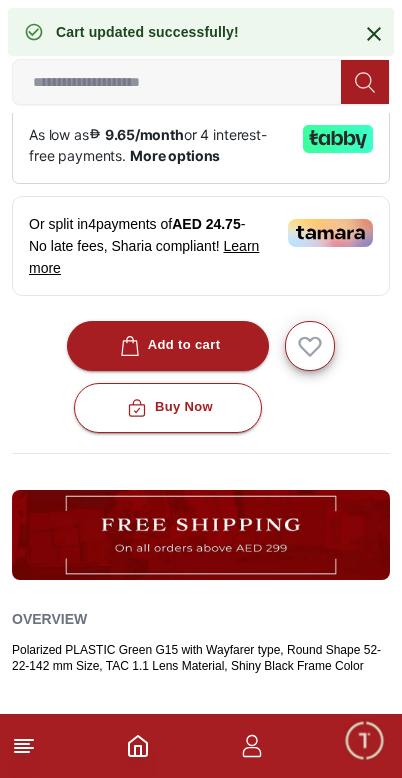 click 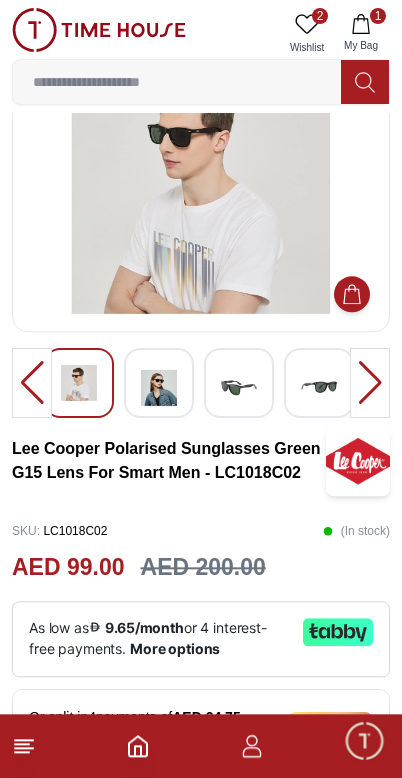 scroll, scrollTop: 0, scrollLeft: 0, axis: both 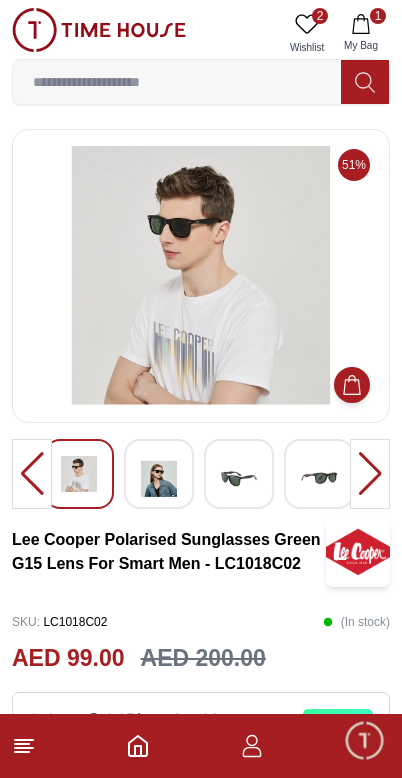 click at bounding box center [201, 276] 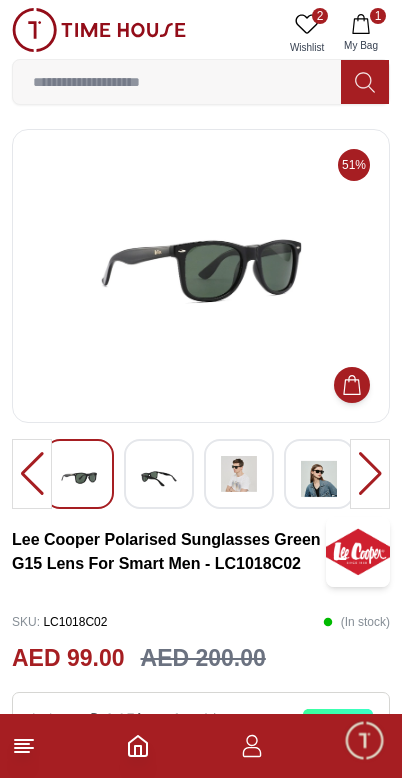 click at bounding box center [370, 474] 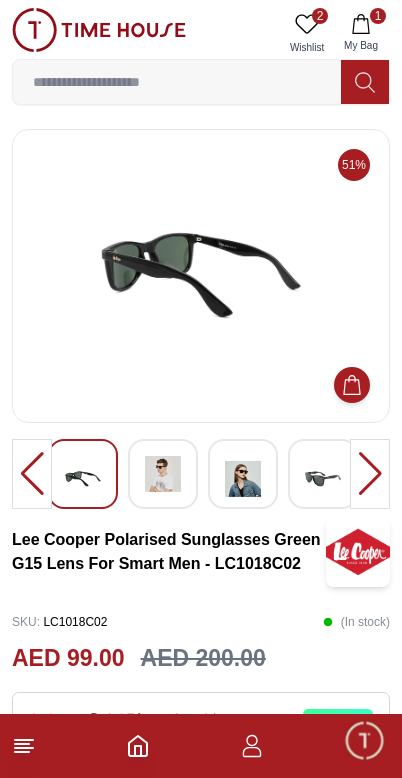 click at bounding box center [370, 474] 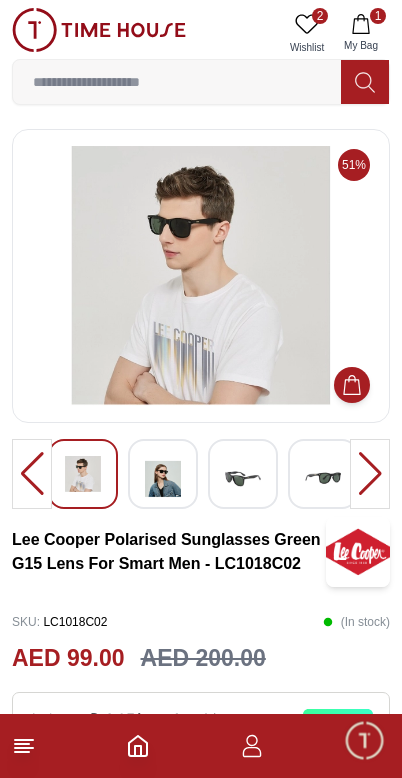 click at bounding box center [370, 474] 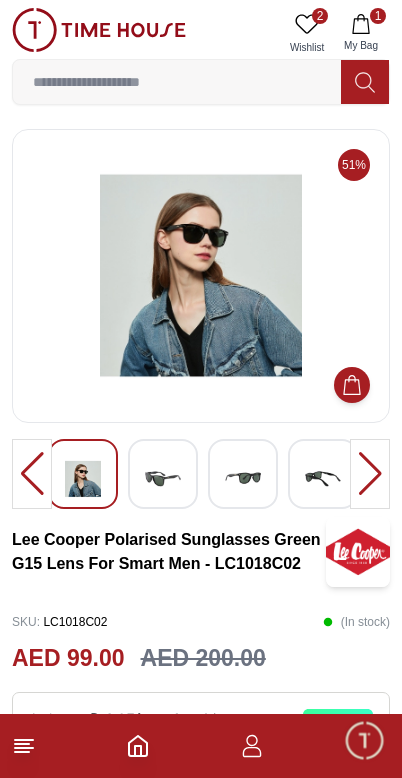 click at bounding box center [370, 474] 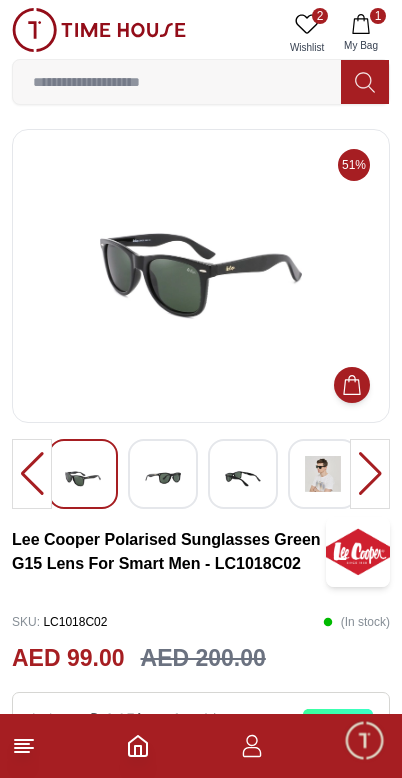 click at bounding box center [370, 474] 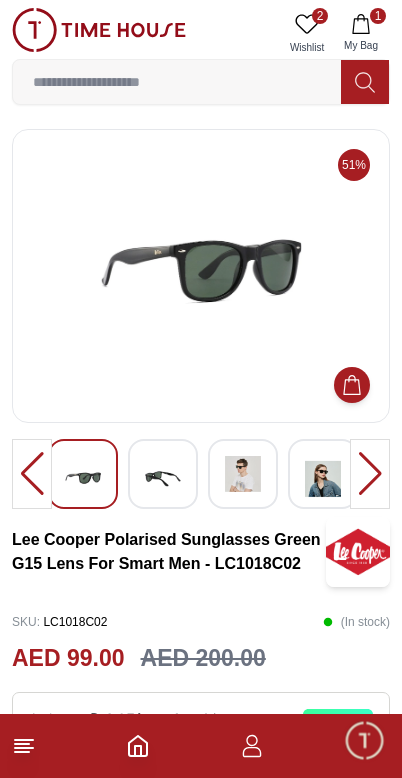 click at bounding box center (370, 474) 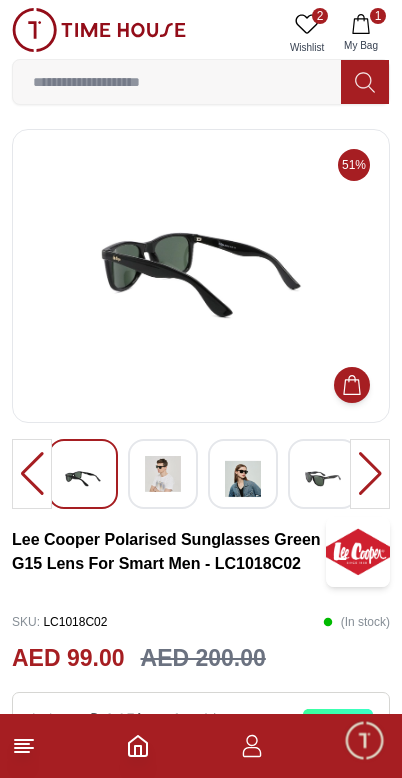 click at bounding box center [370, 474] 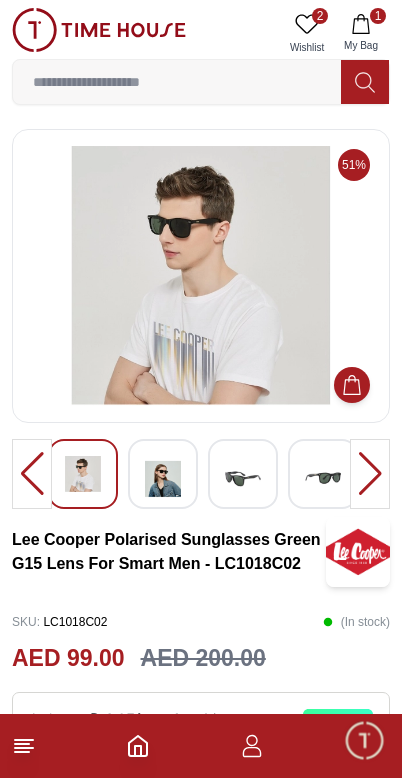 click at bounding box center (370, 474) 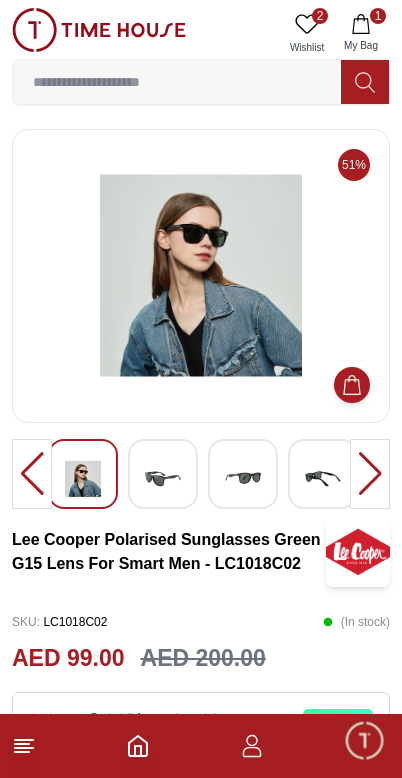 click at bounding box center (370, 474) 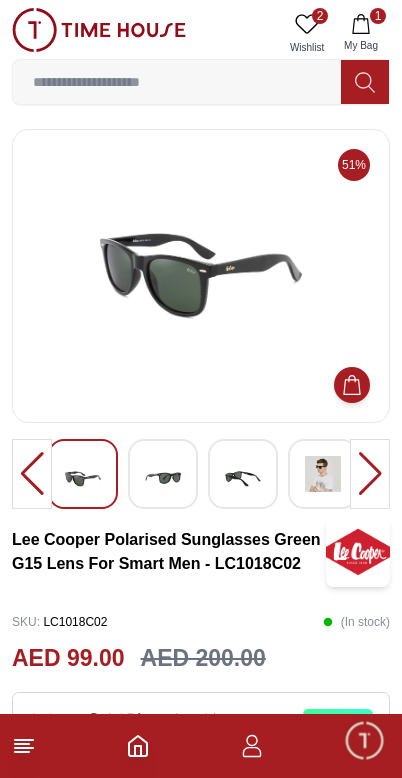 click at bounding box center (370, 474) 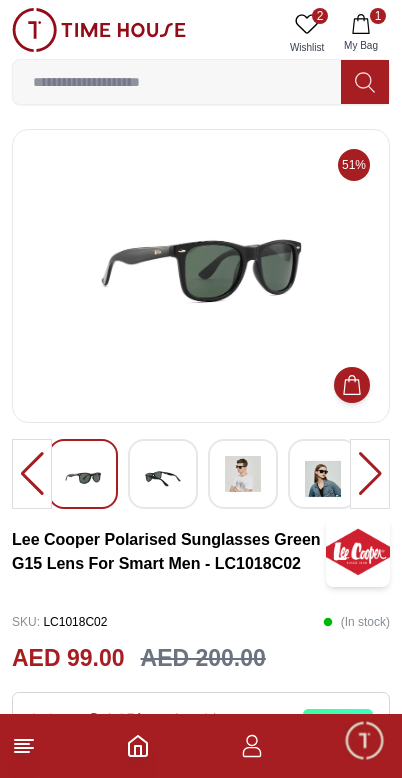 click at bounding box center (370, 474) 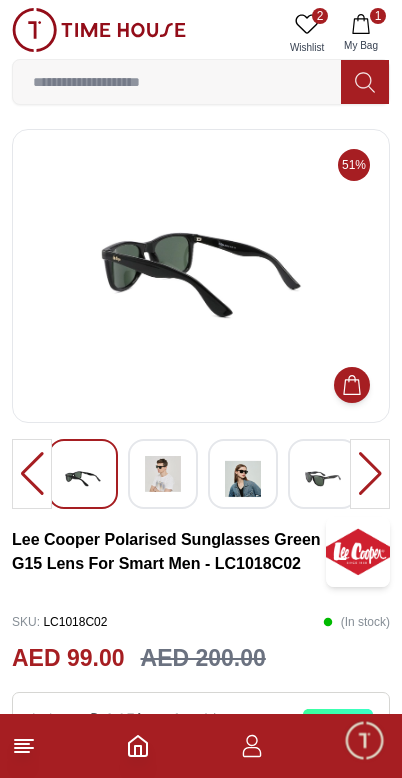 click at bounding box center (370, 474) 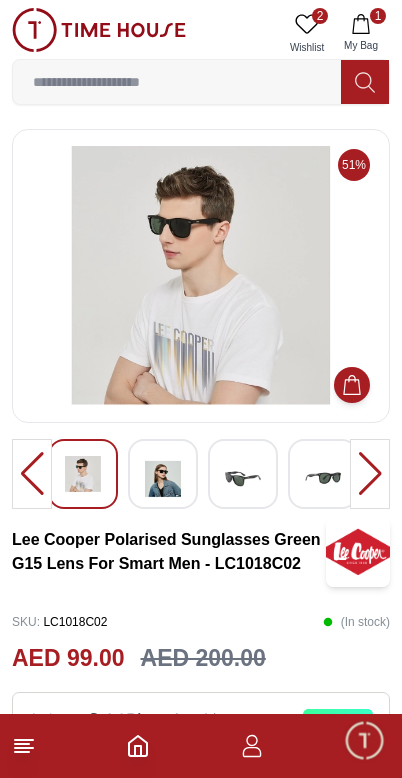 click at bounding box center [370, 474] 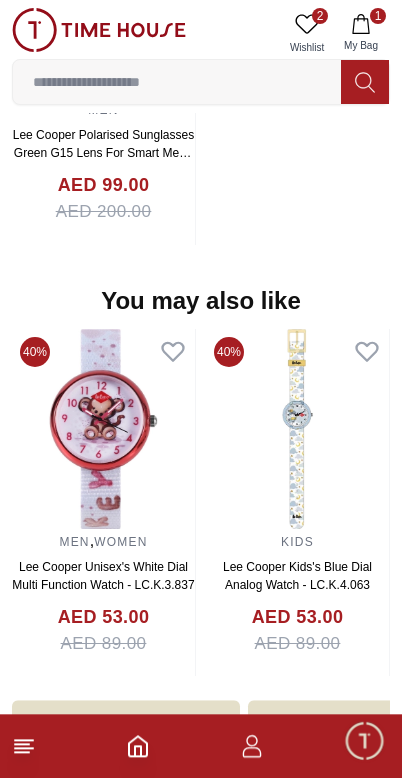 scroll, scrollTop: 1865, scrollLeft: 0, axis: vertical 